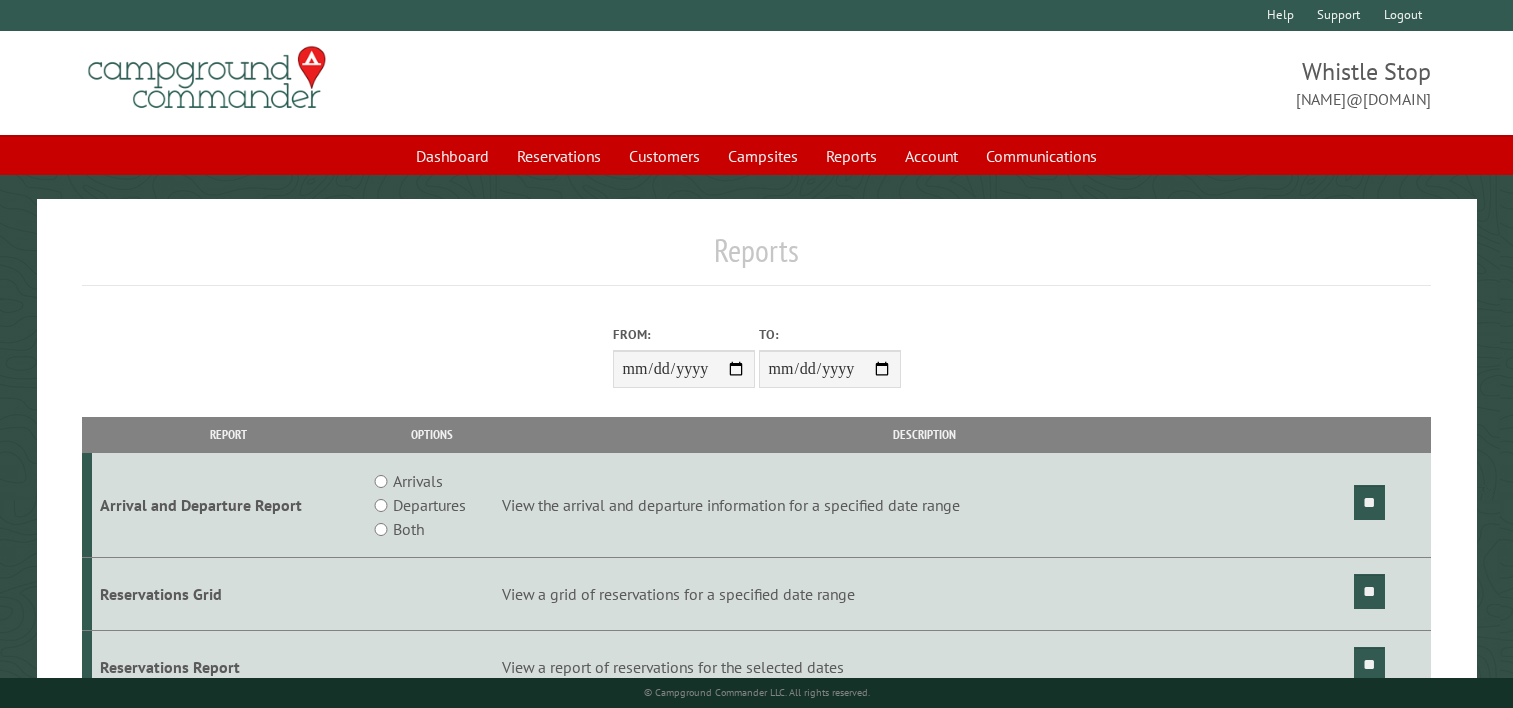 scroll, scrollTop: 0, scrollLeft: 0, axis: both 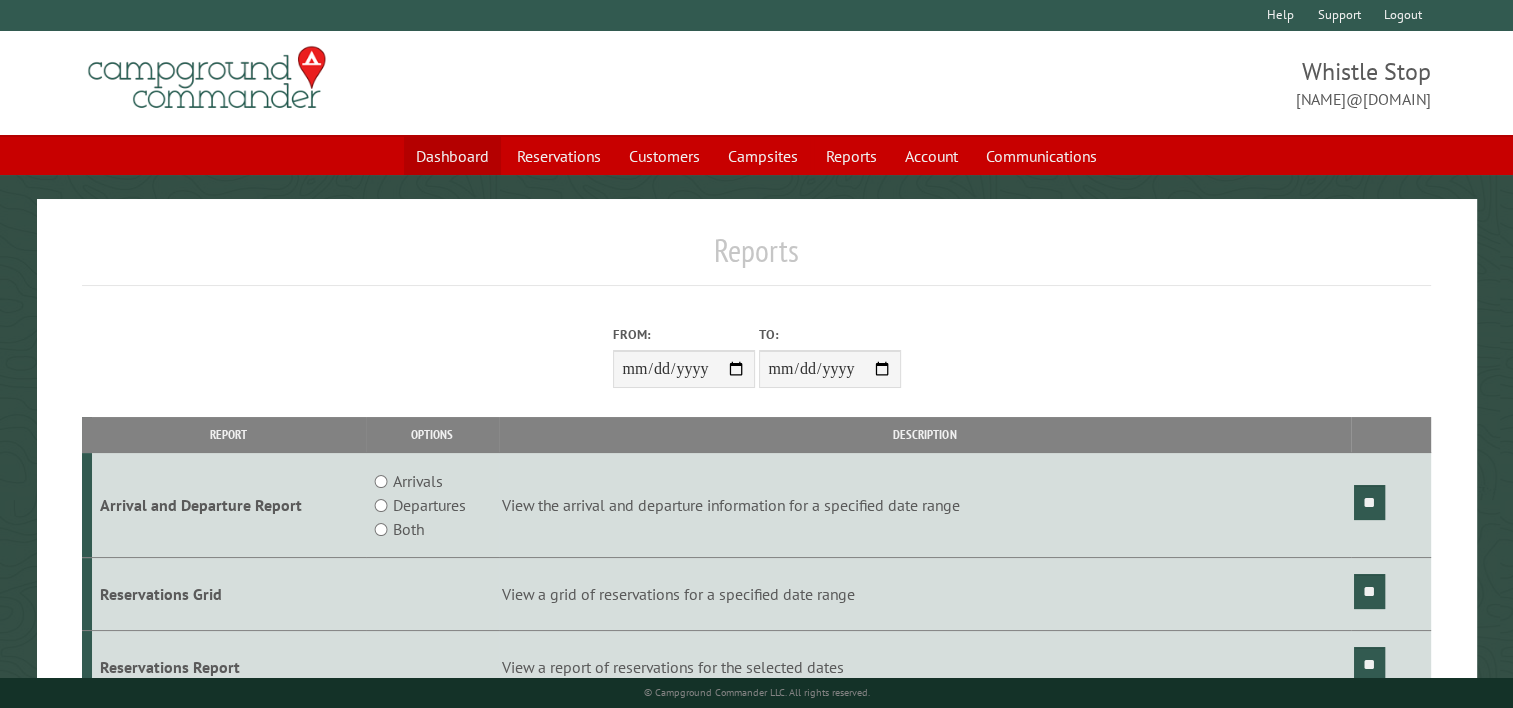 click on "Dashboard" at bounding box center [452, 156] 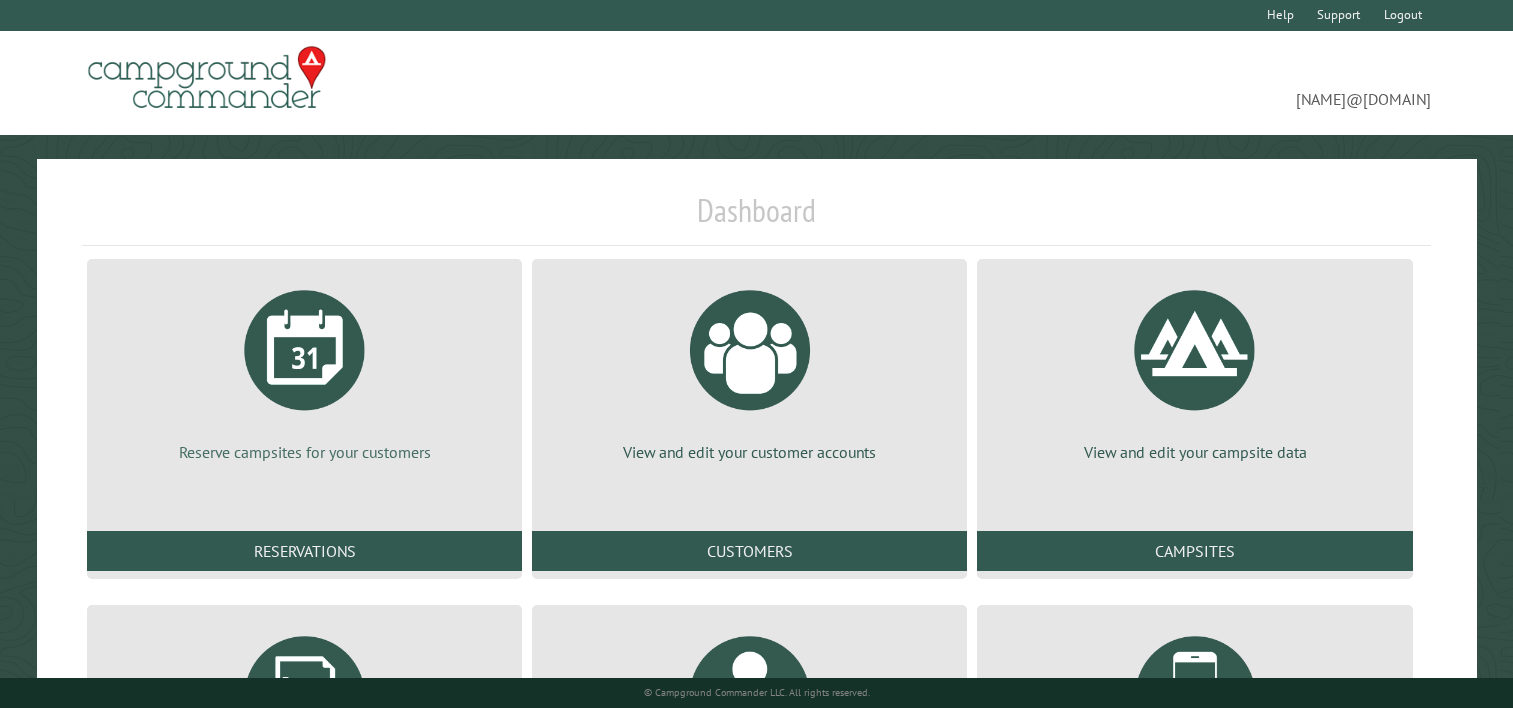 scroll, scrollTop: 0, scrollLeft: 0, axis: both 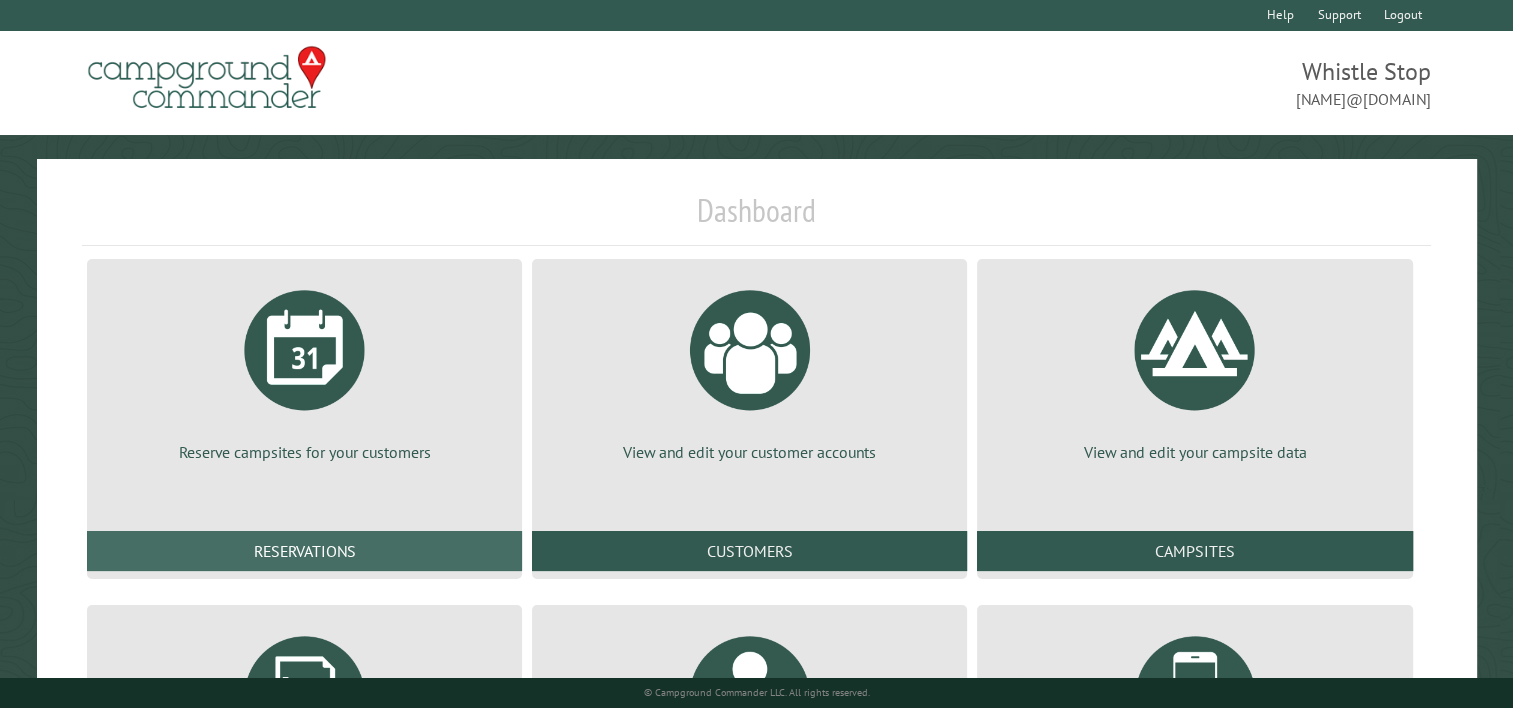 click on "Reservations" at bounding box center (304, 551) 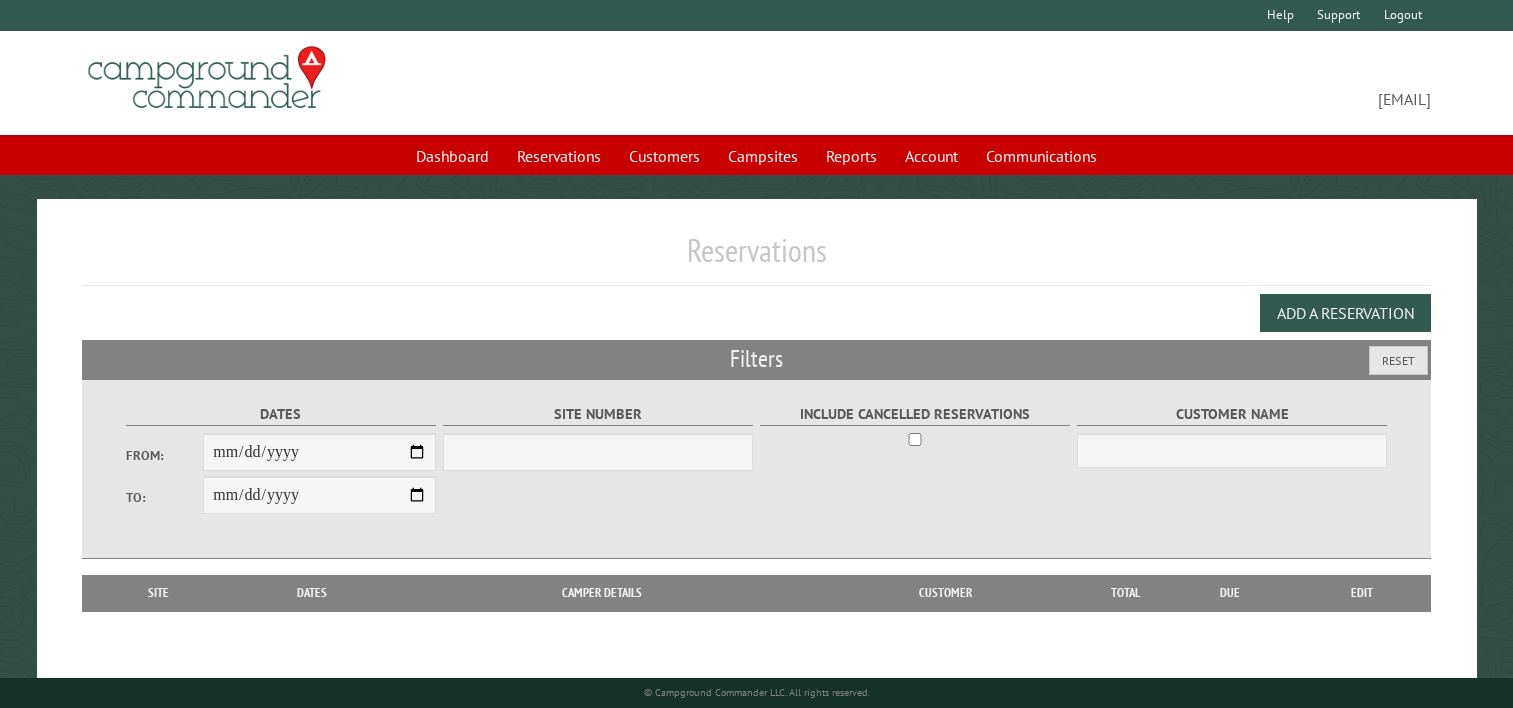 scroll, scrollTop: 0, scrollLeft: 0, axis: both 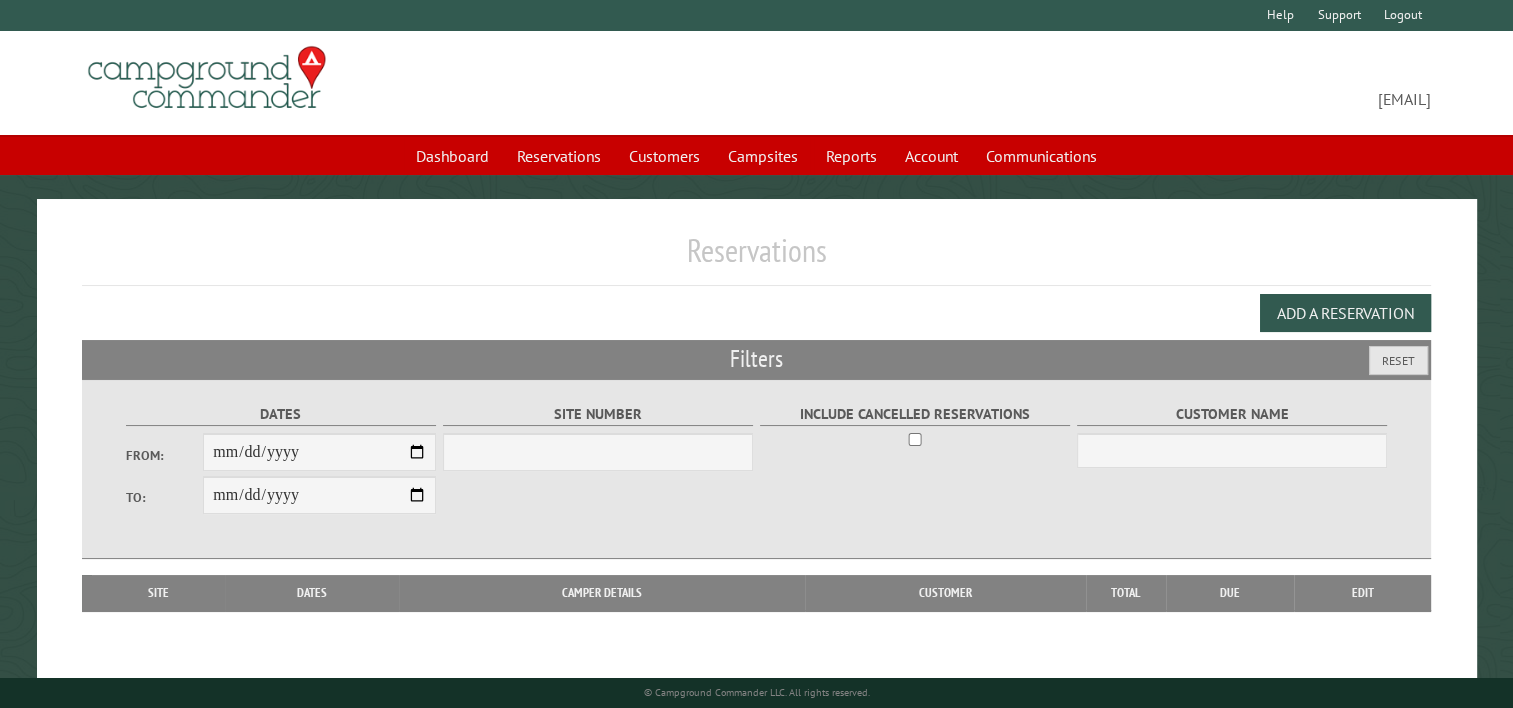select on "***" 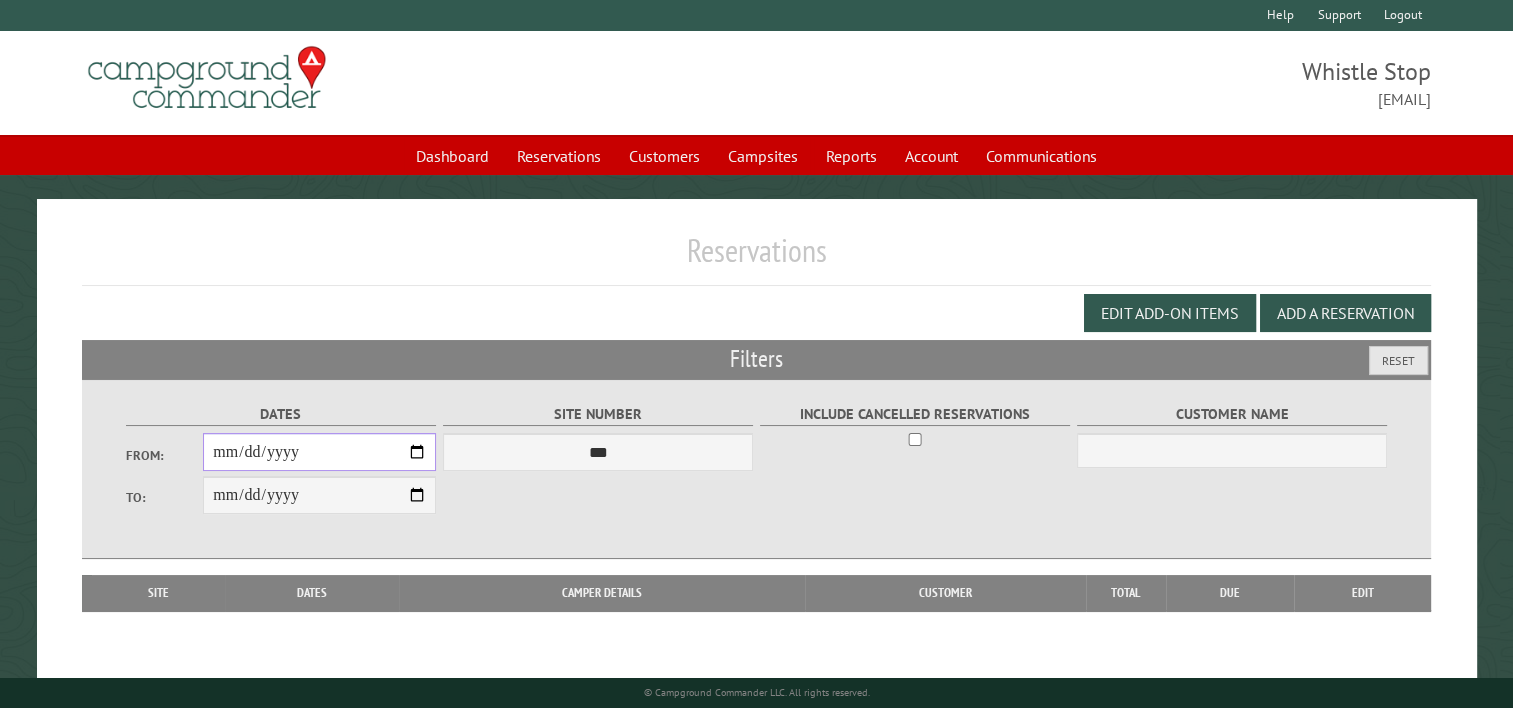 click on "From:" at bounding box center (319, 452) 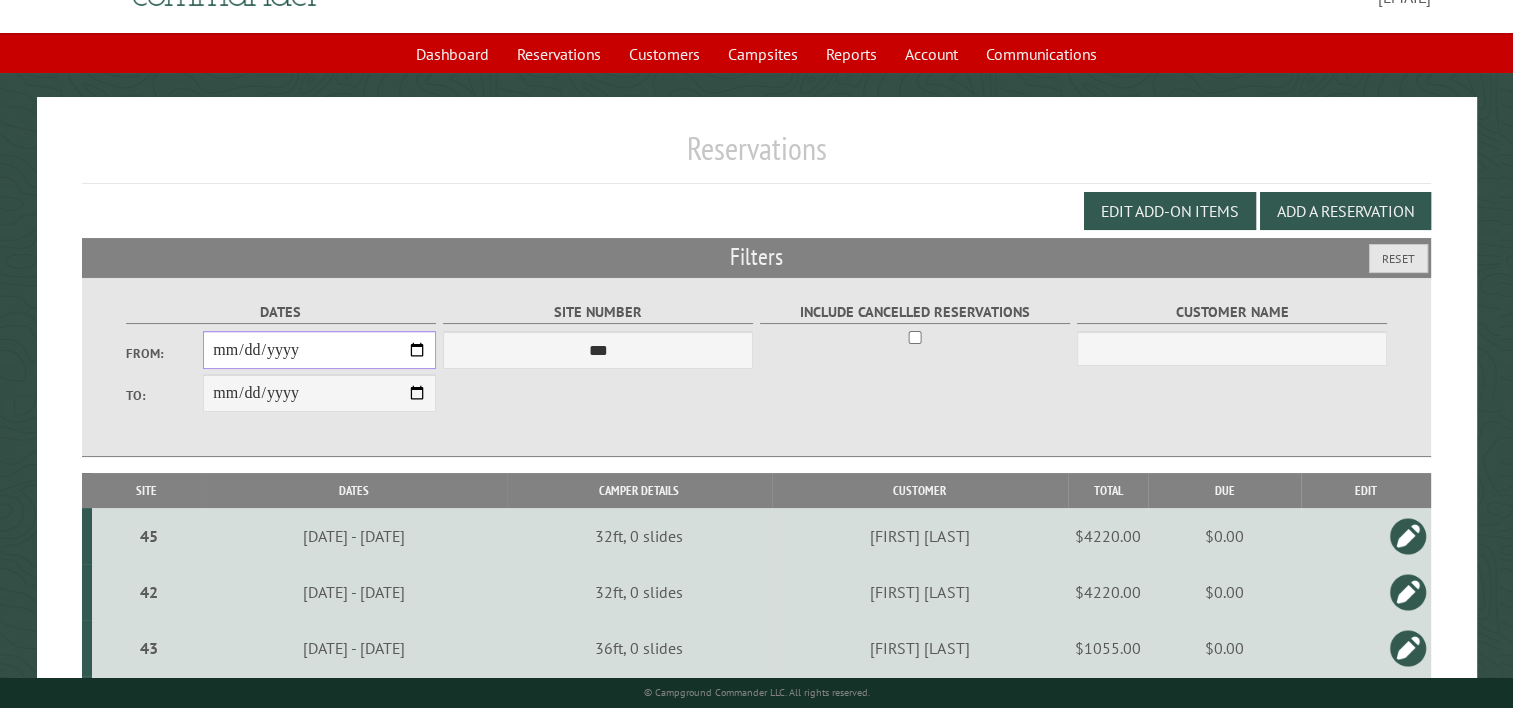 scroll, scrollTop: 0, scrollLeft: 0, axis: both 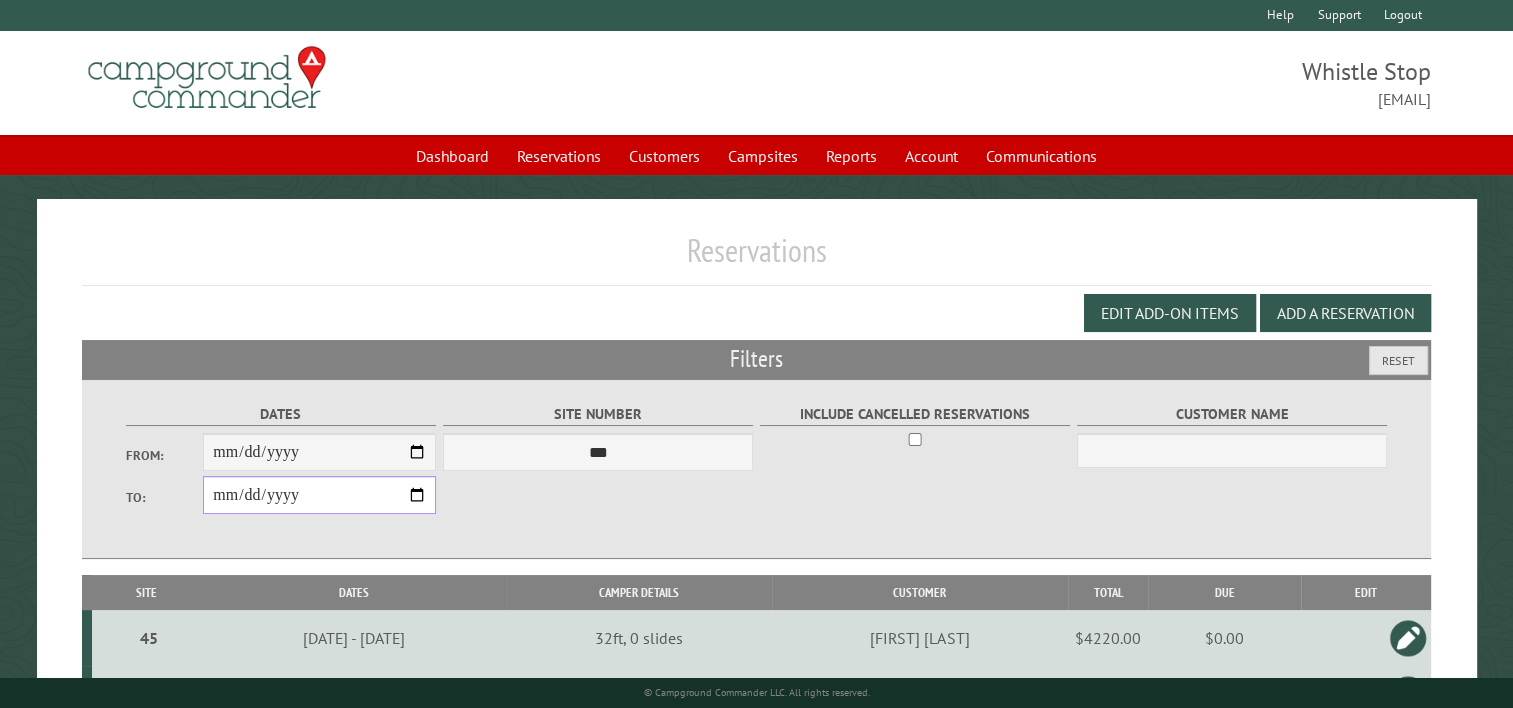 click on "**********" at bounding box center (319, 495) 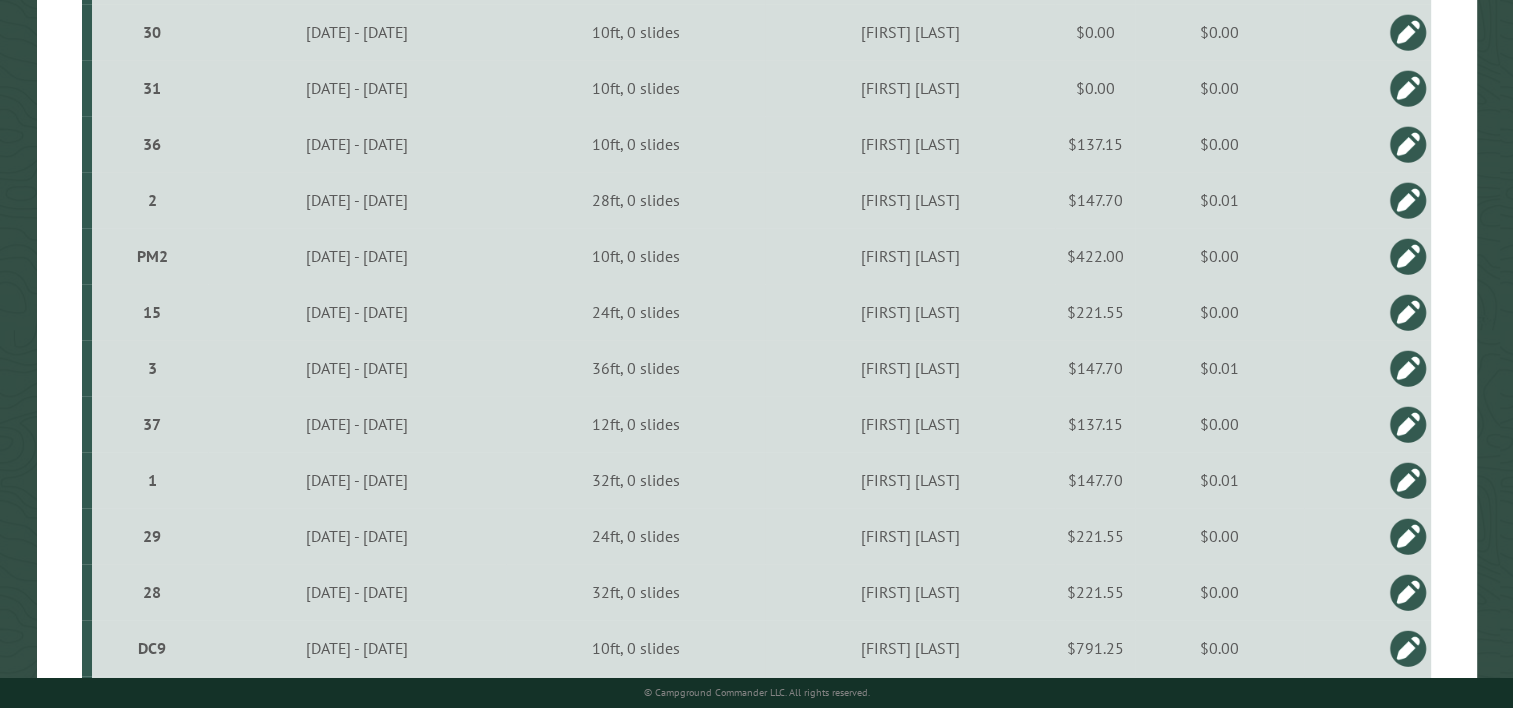 scroll, scrollTop: 1800, scrollLeft: 0, axis: vertical 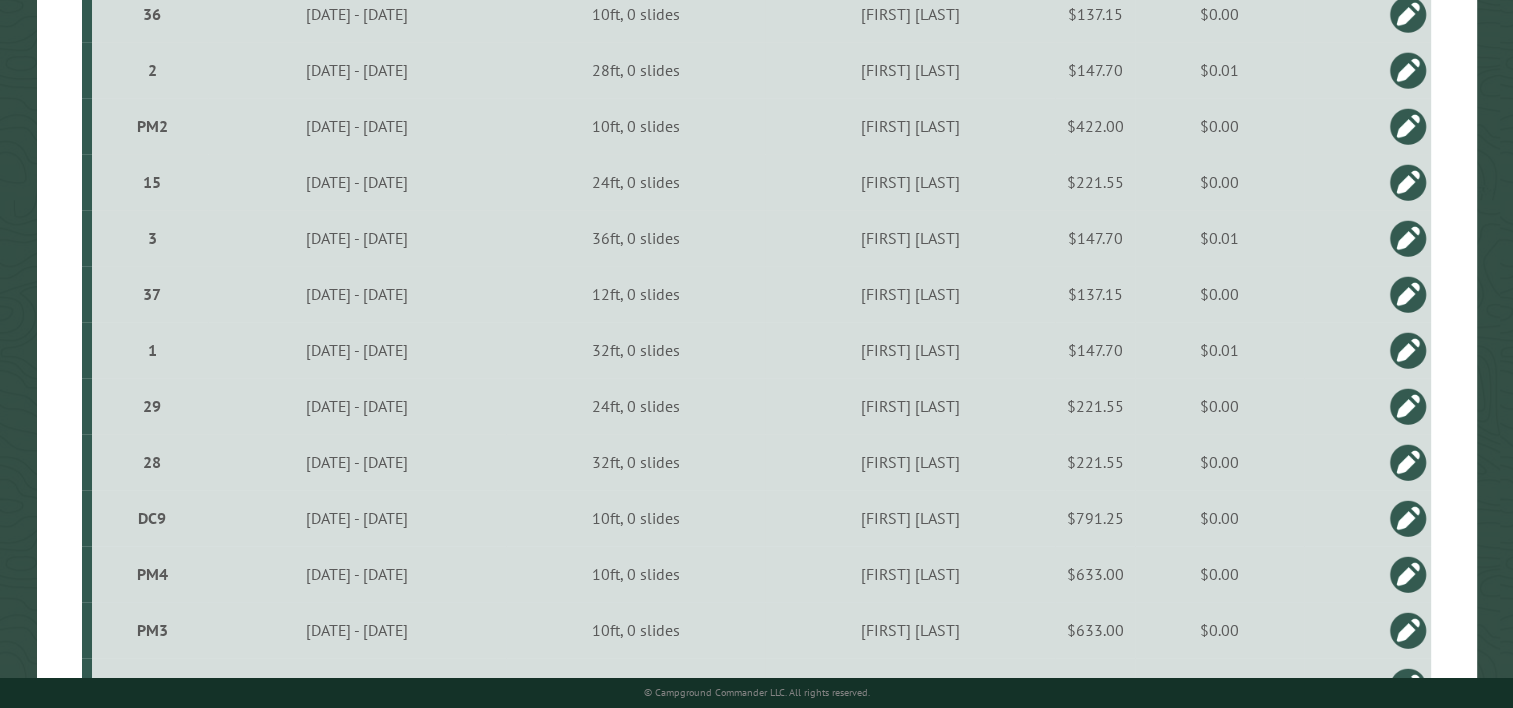 click on "$221.55" at bounding box center [1095, 406] 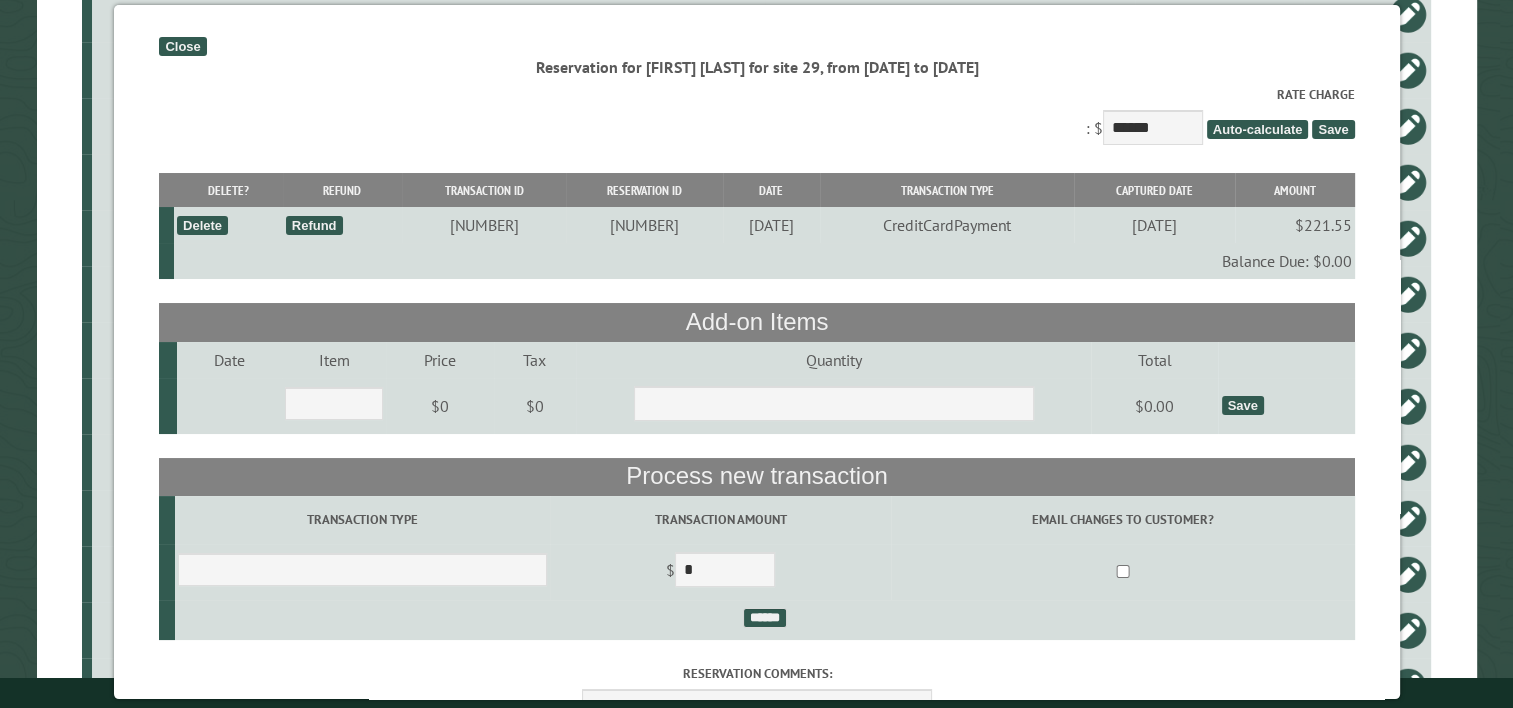 click on "Close" at bounding box center (182, 46) 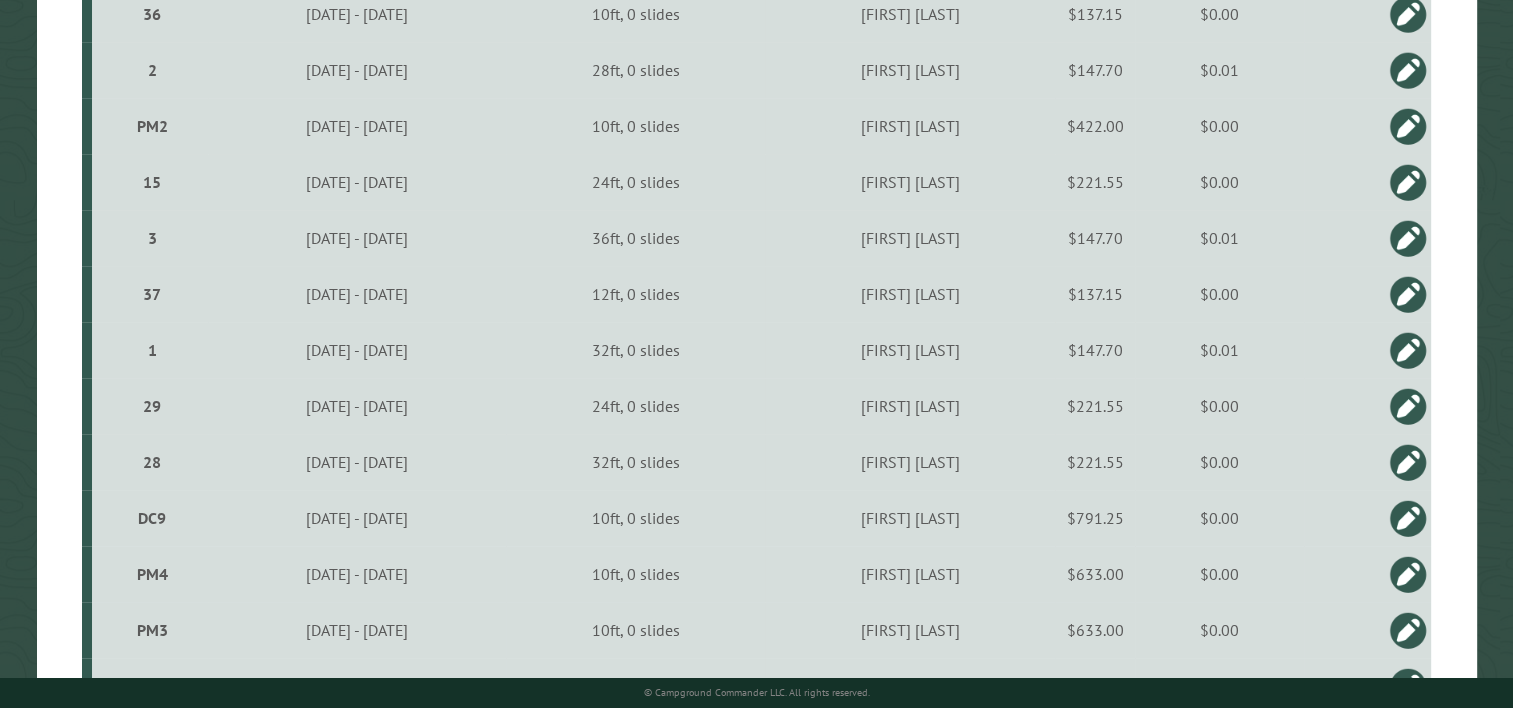 click at bounding box center [1408, 406] 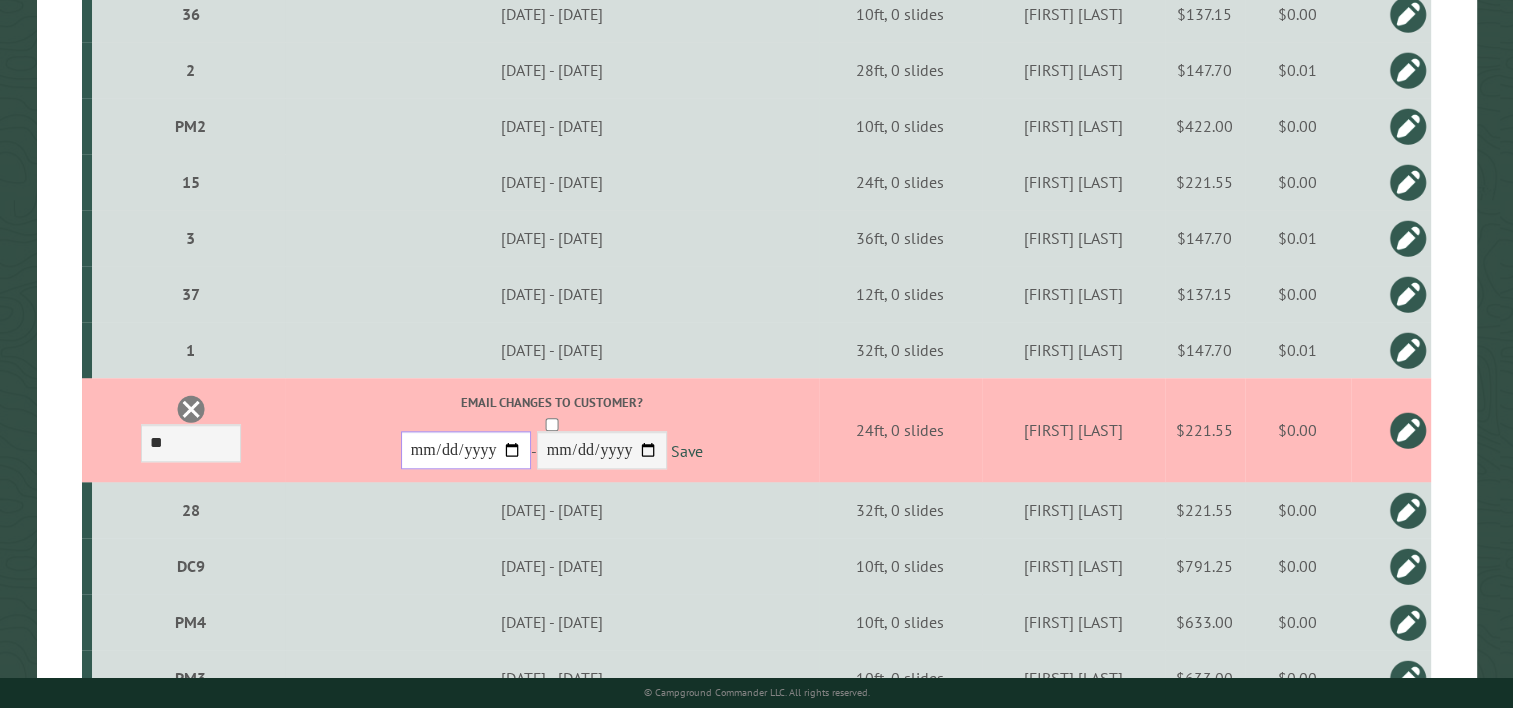 click on "**********" at bounding box center (466, 450) 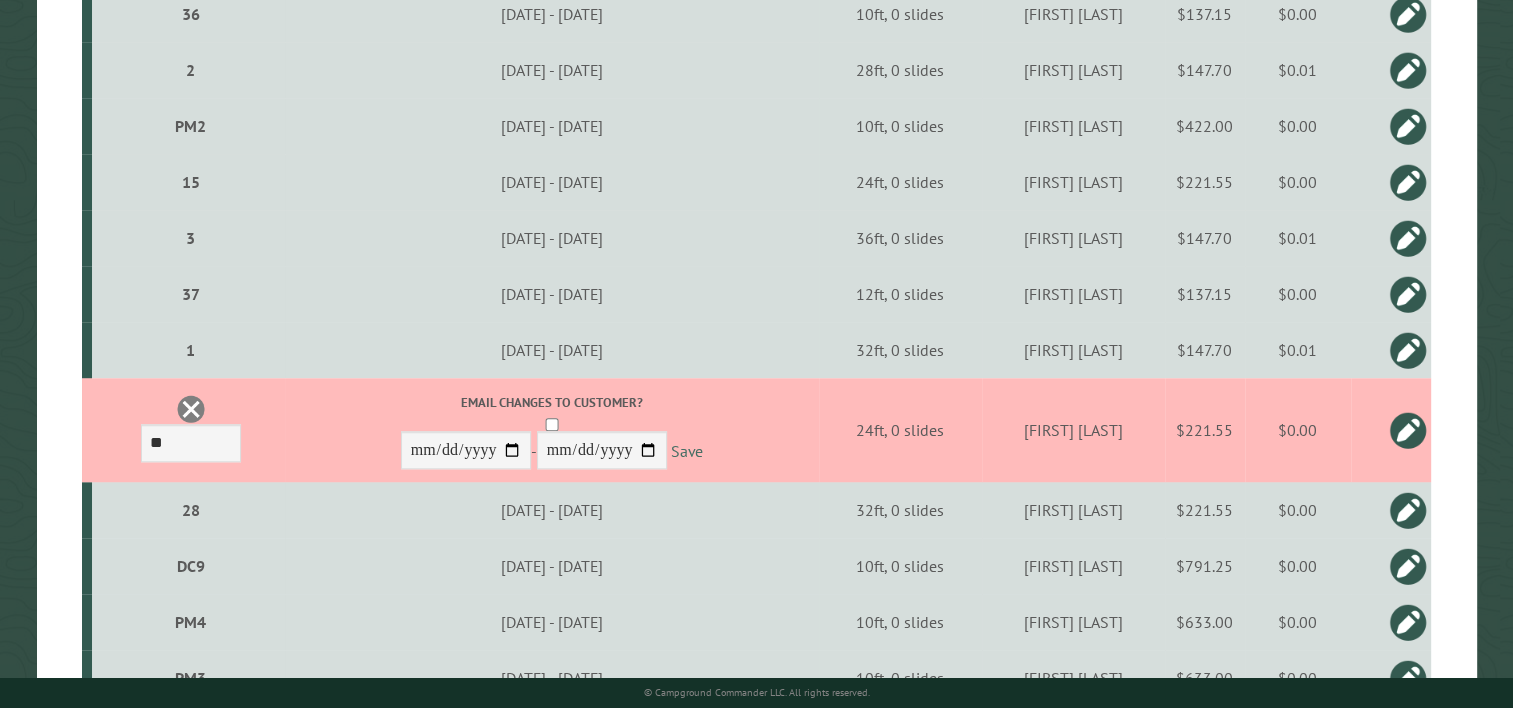 click on "Save" at bounding box center (687, 451) 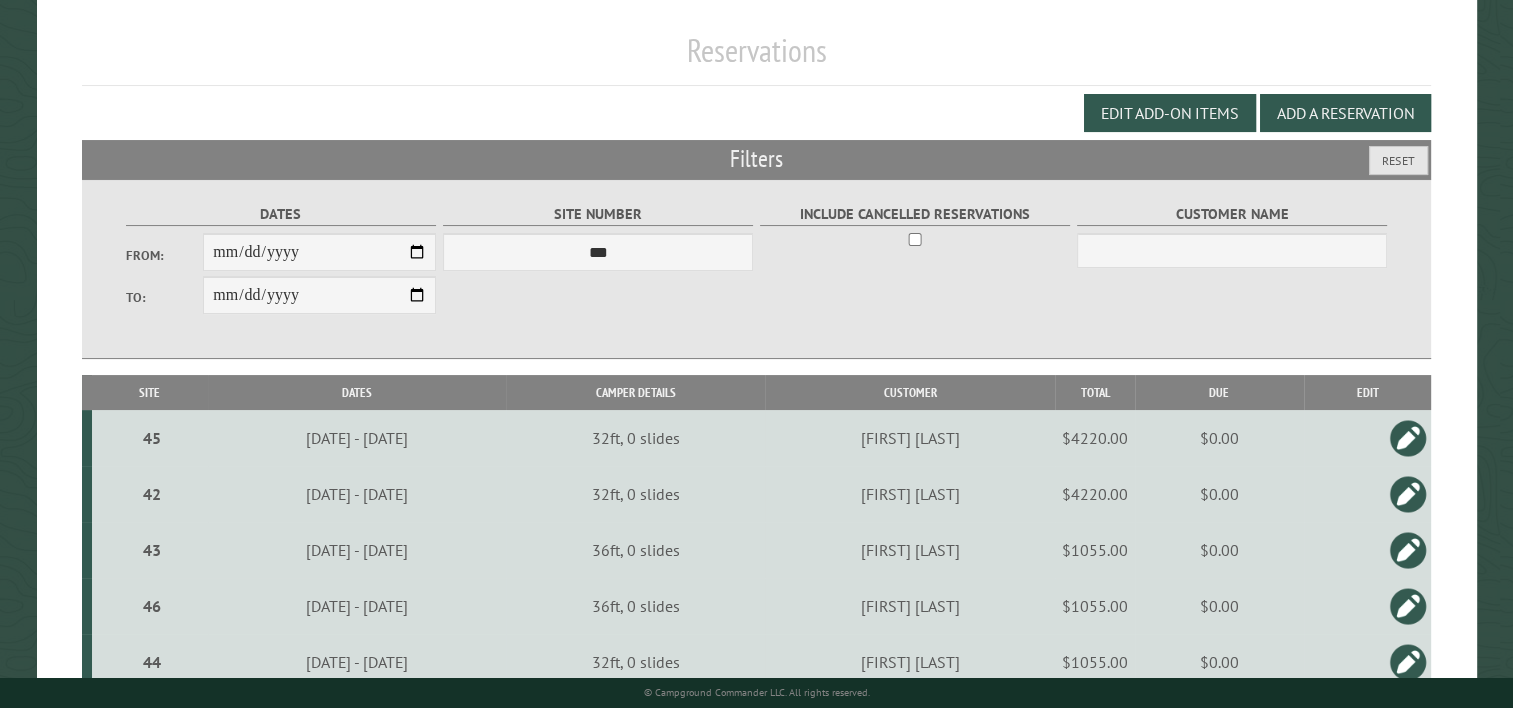 scroll, scrollTop: 0, scrollLeft: 0, axis: both 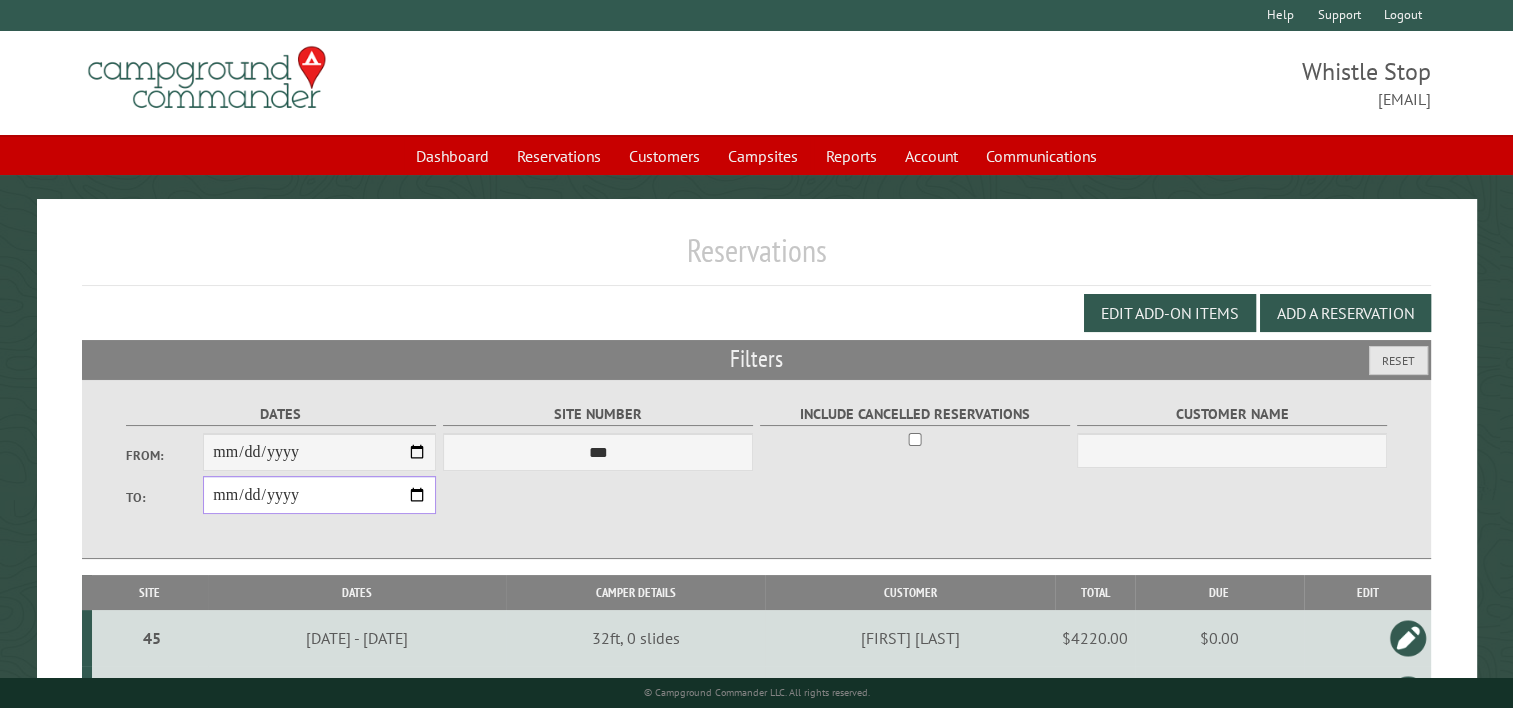 click on "**********" at bounding box center [319, 495] 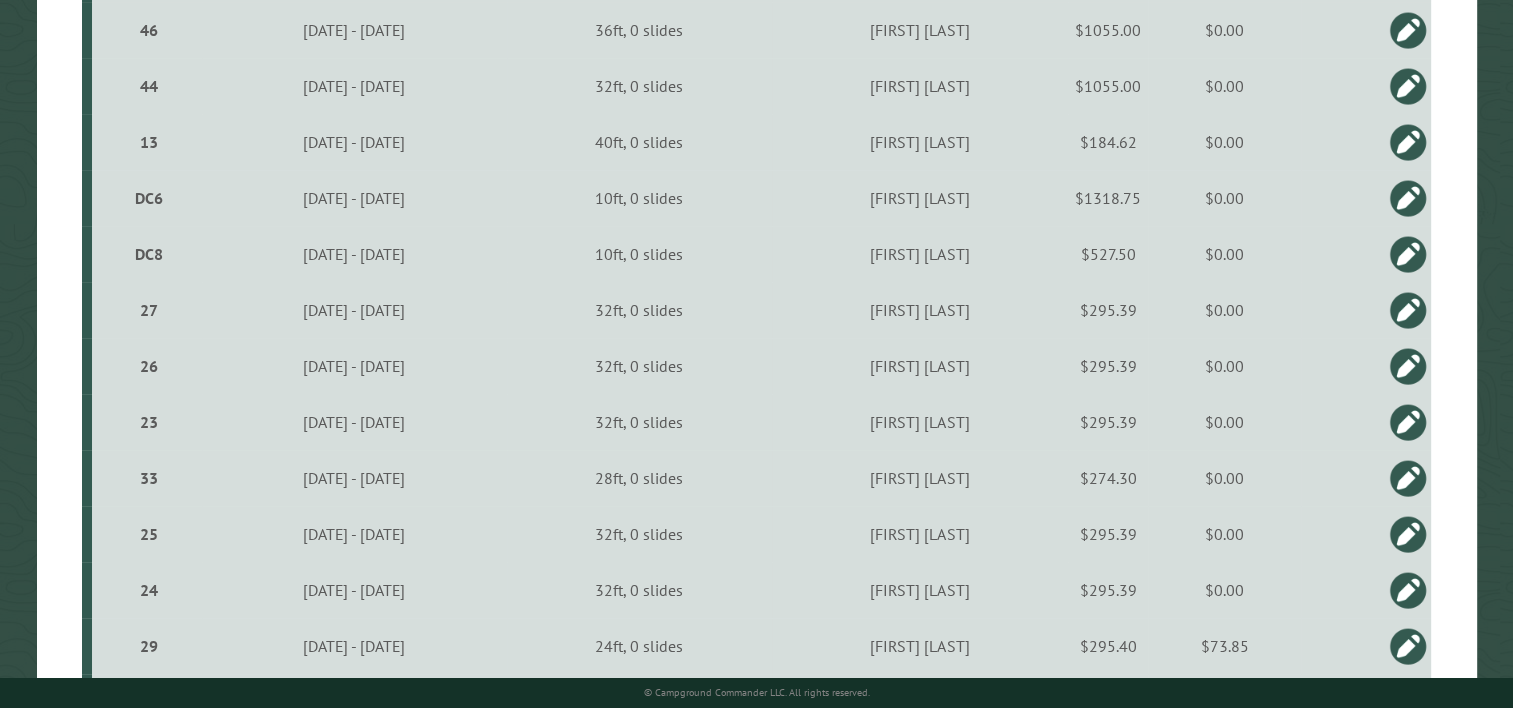 scroll, scrollTop: 900, scrollLeft: 0, axis: vertical 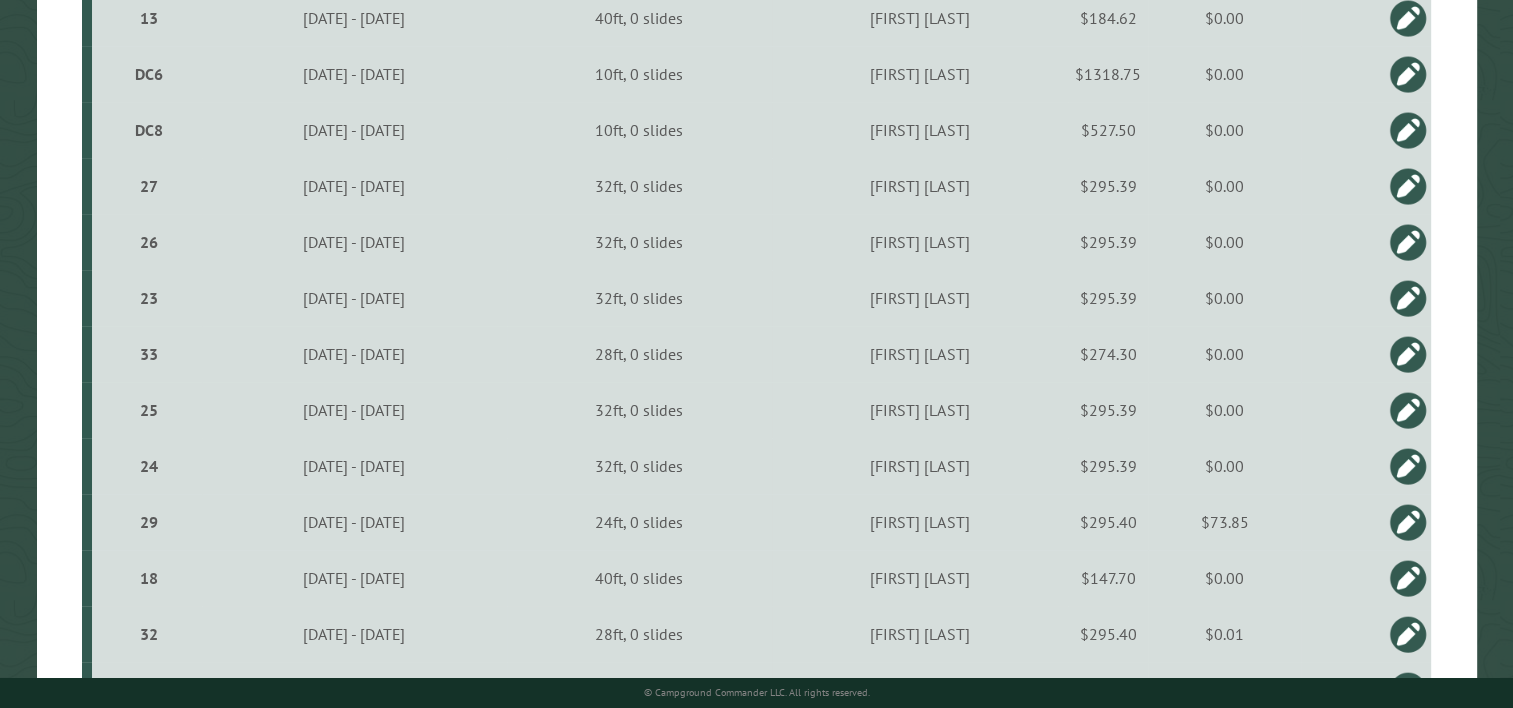 click on "$73.85" at bounding box center (1224, 522) 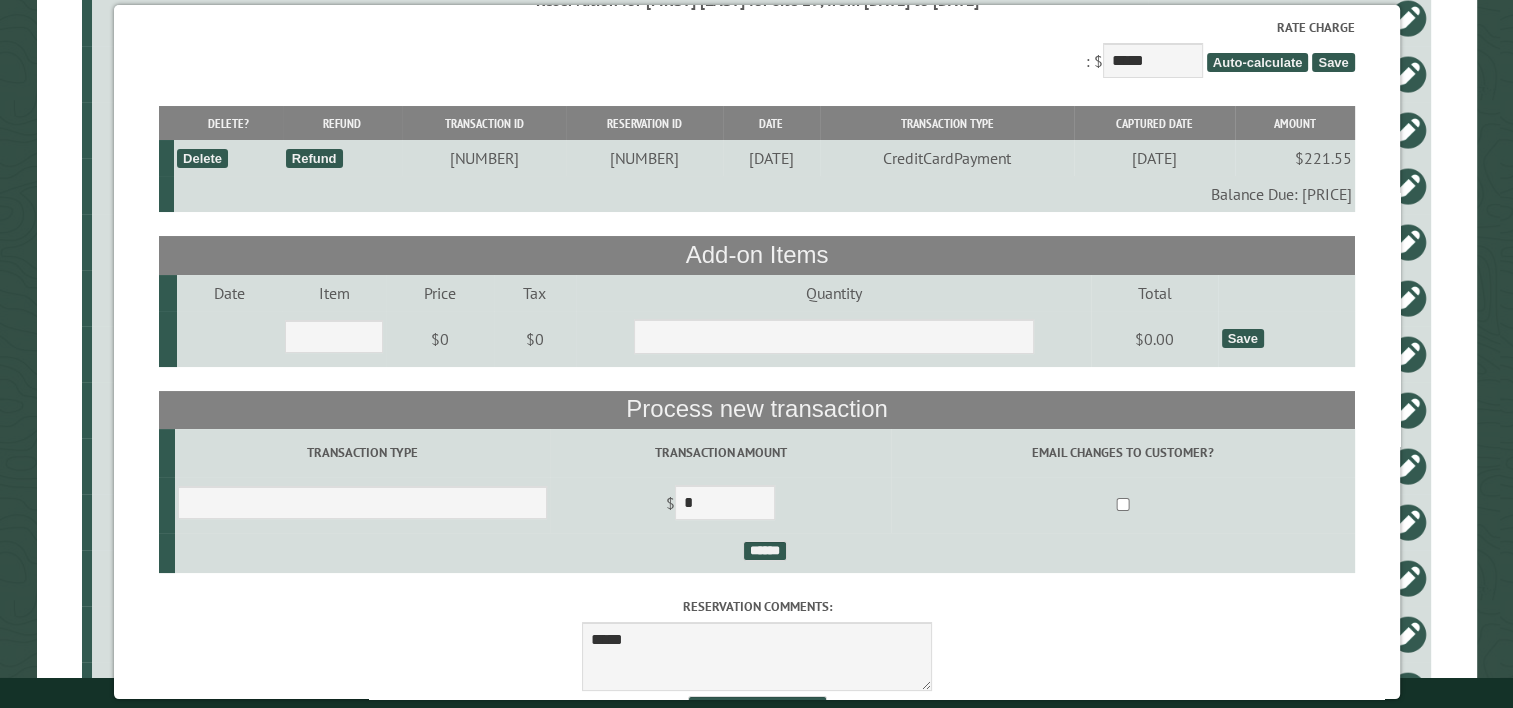 scroll, scrollTop: 144, scrollLeft: 0, axis: vertical 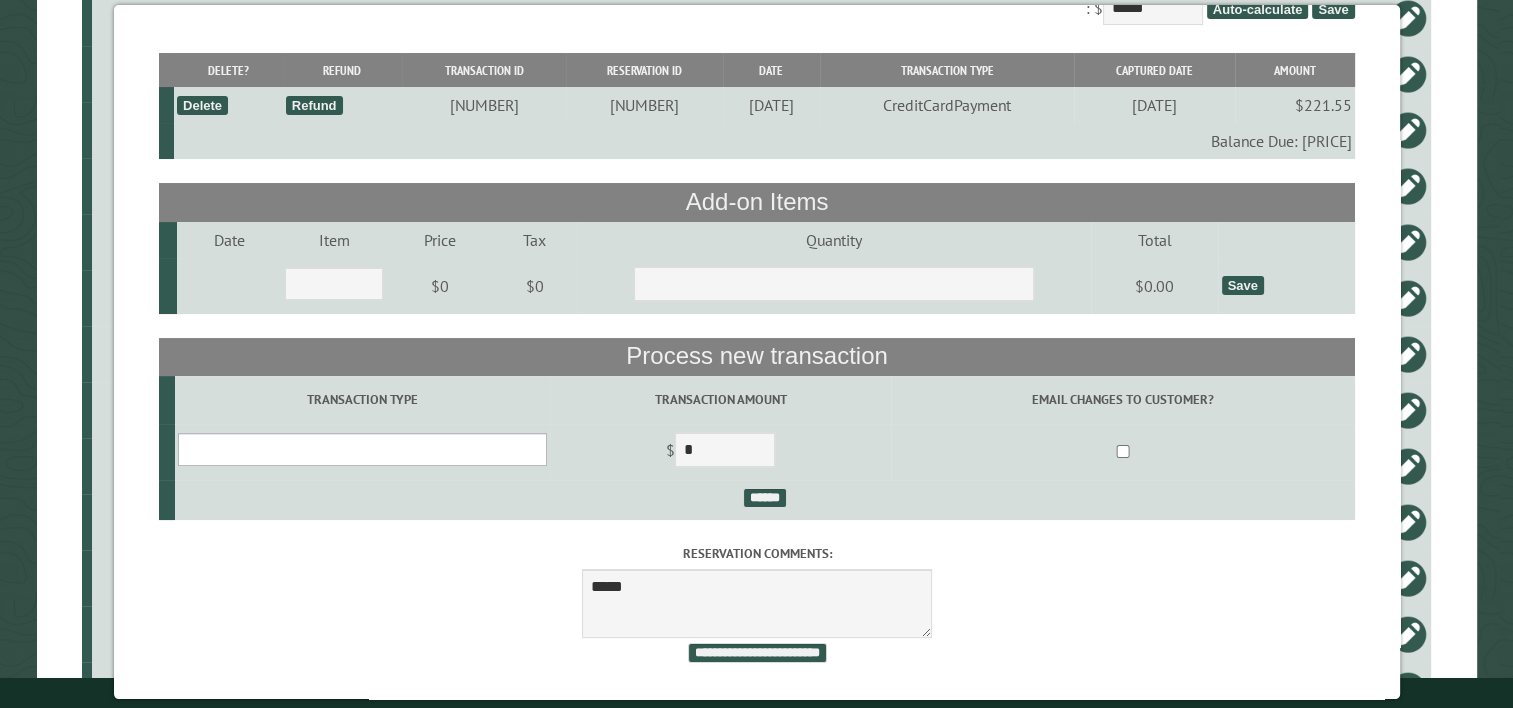 click on "**********" at bounding box center [362, 449] 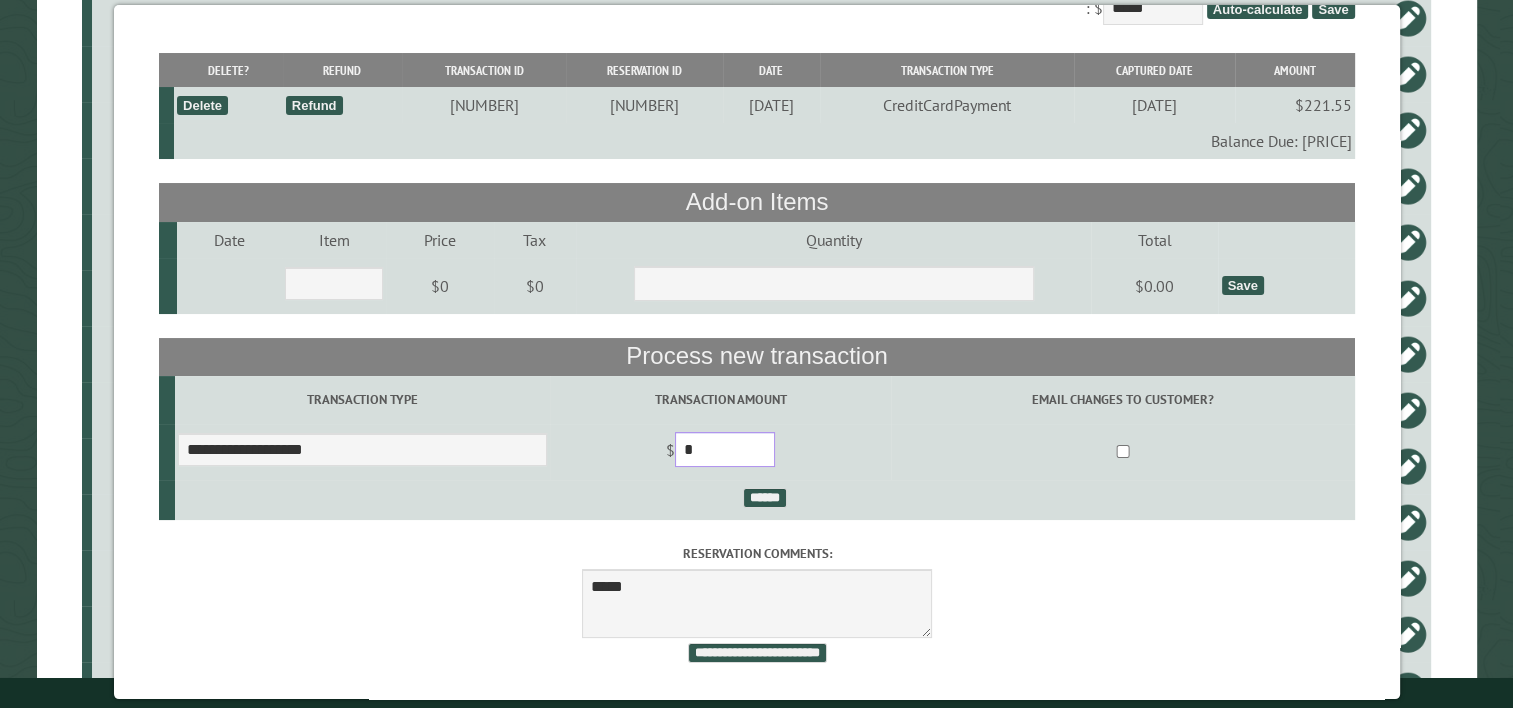 drag, startPoint x: 743, startPoint y: 431, endPoint x: 632, endPoint y: 419, distance: 111.64677 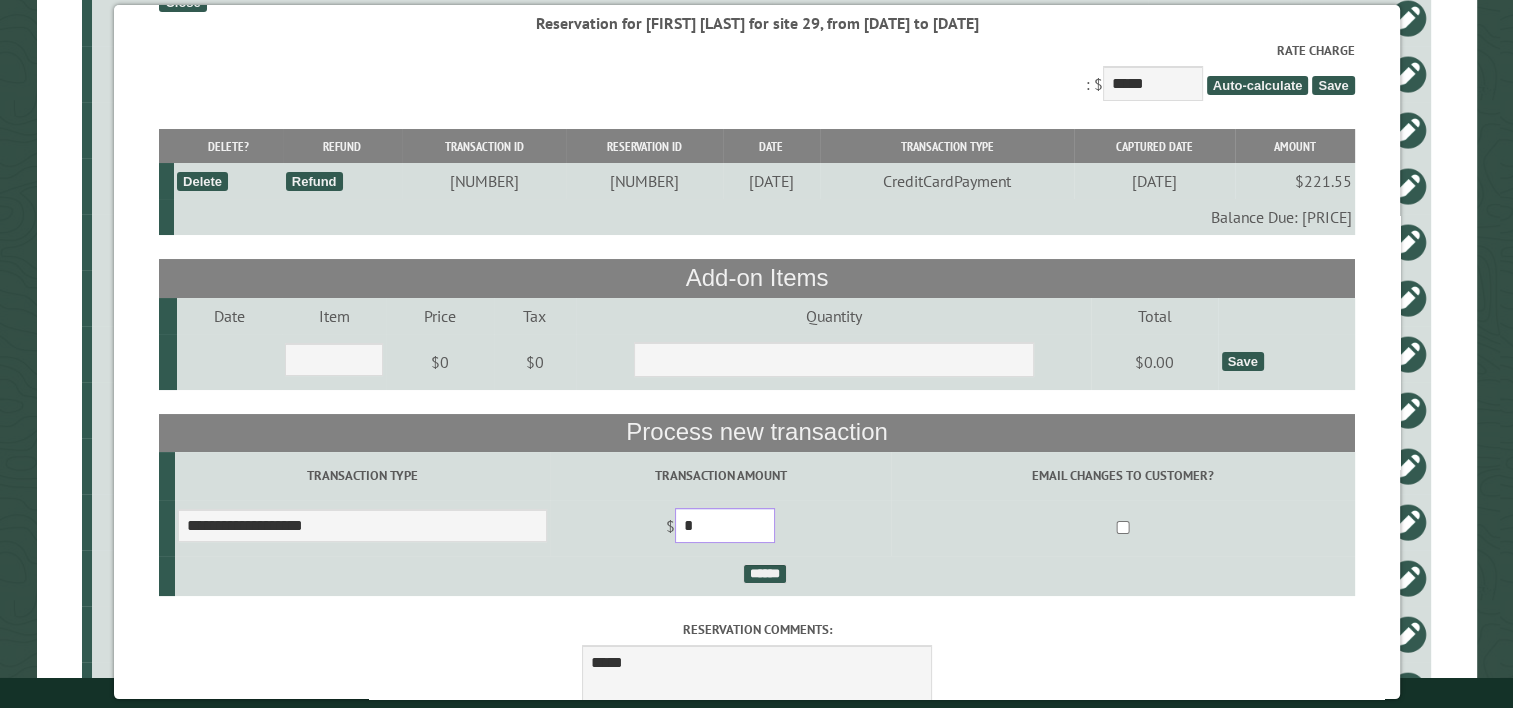 scroll, scrollTop: 144, scrollLeft: 0, axis: vertical 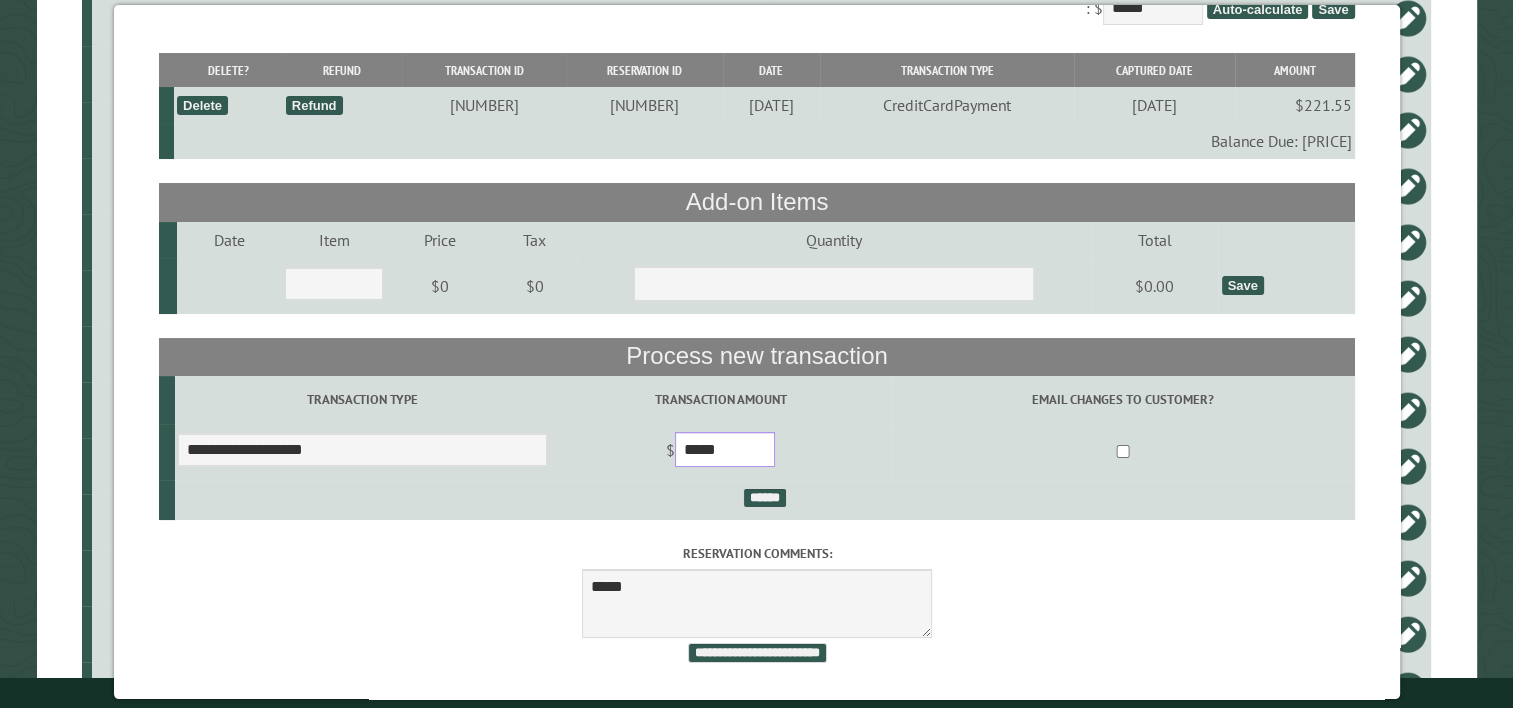 type on "*****" 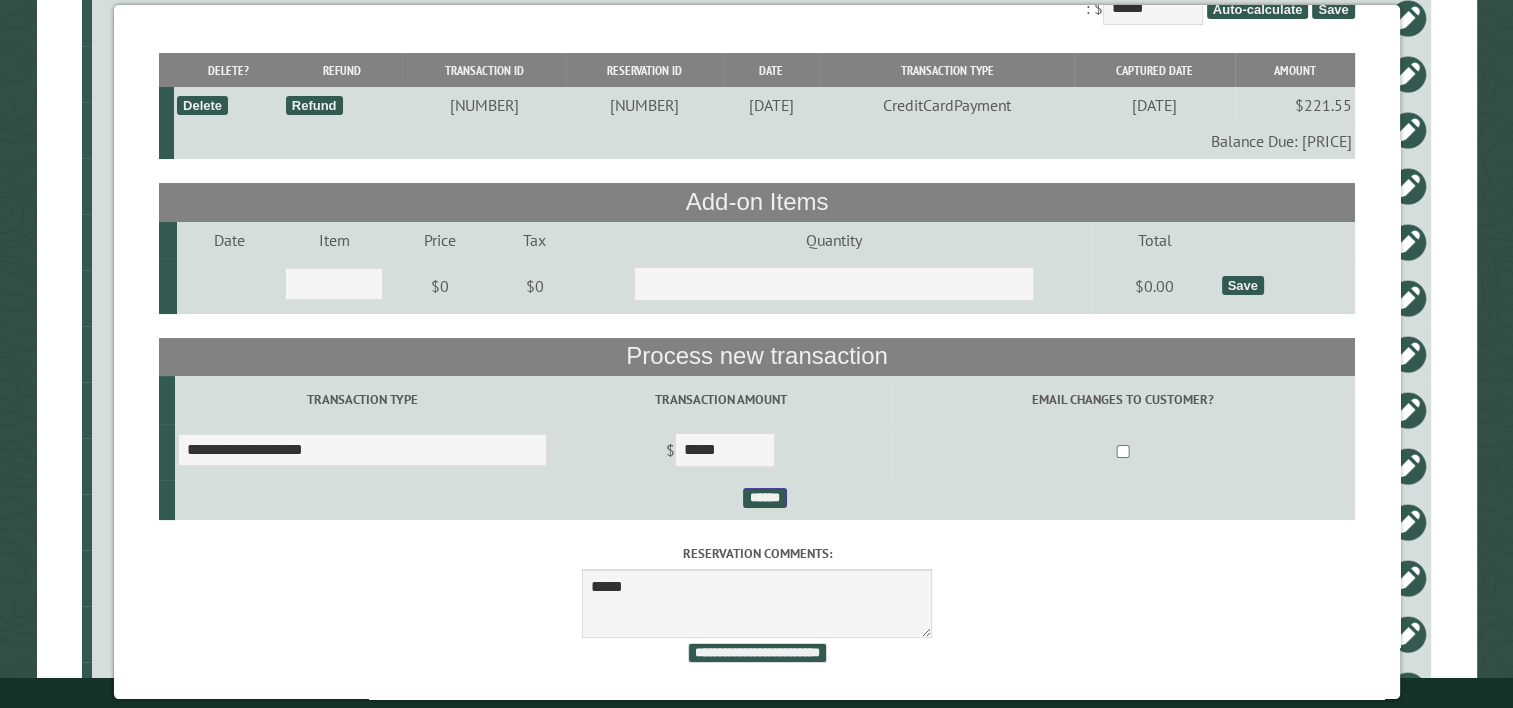 click on "******" at bounding box center [764, 498] 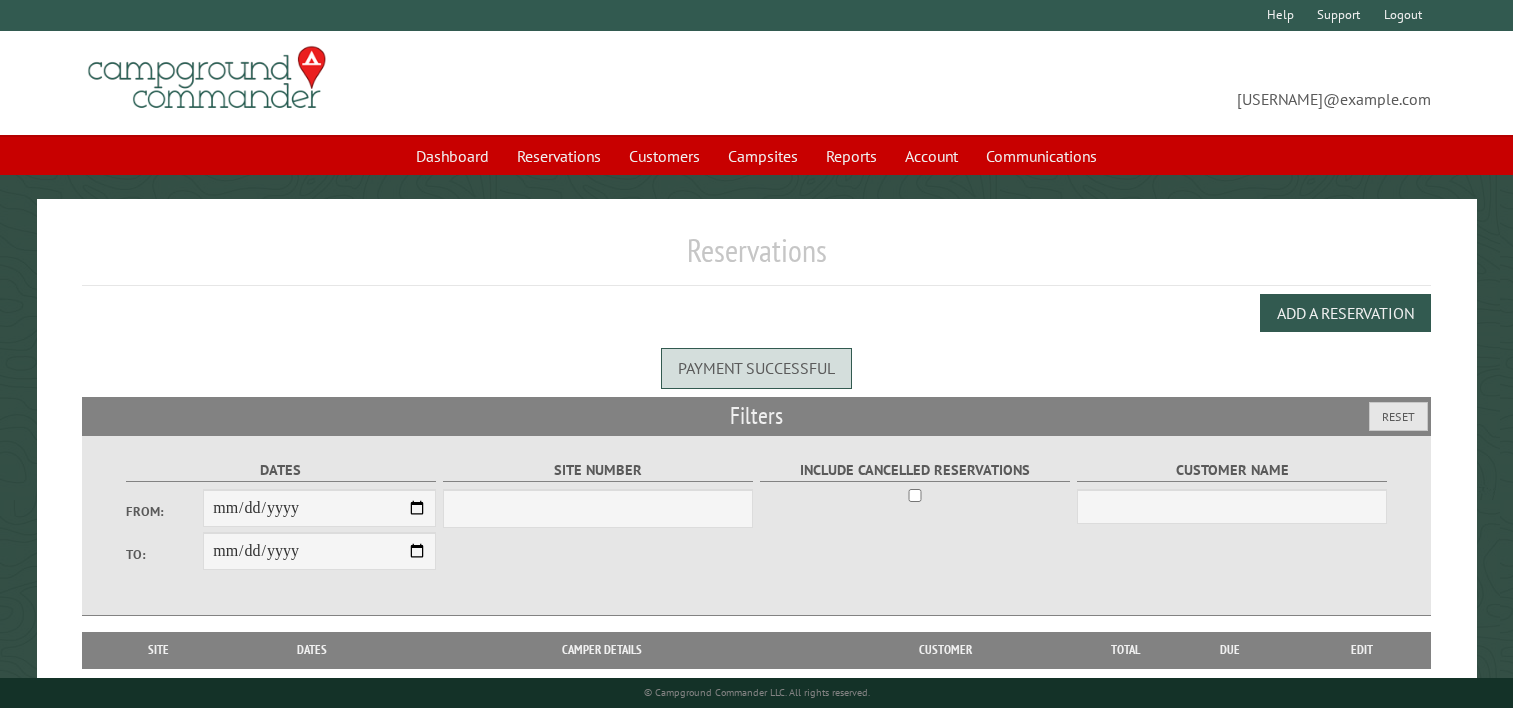 scroll, scrollTop: 0, scrollLeft: 0, axis: both 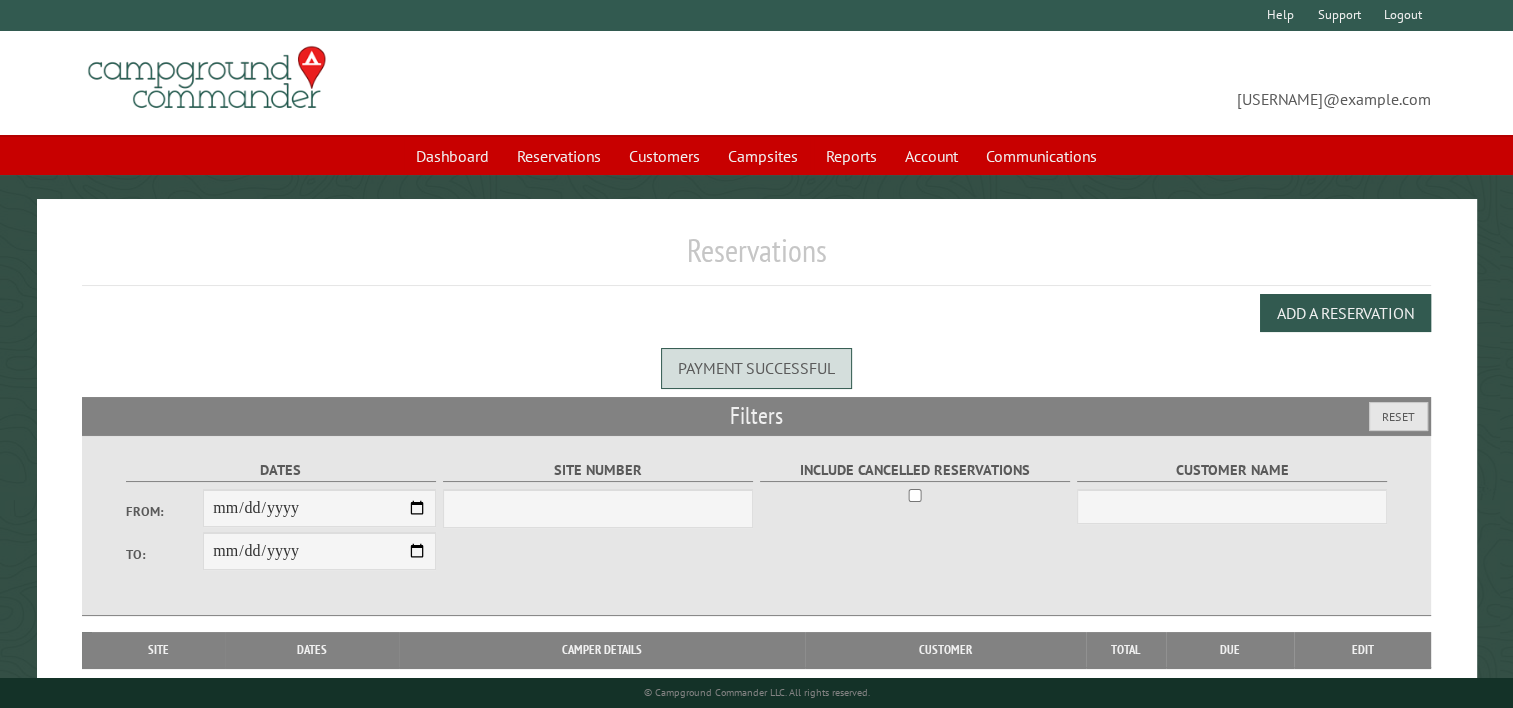 select on "***" 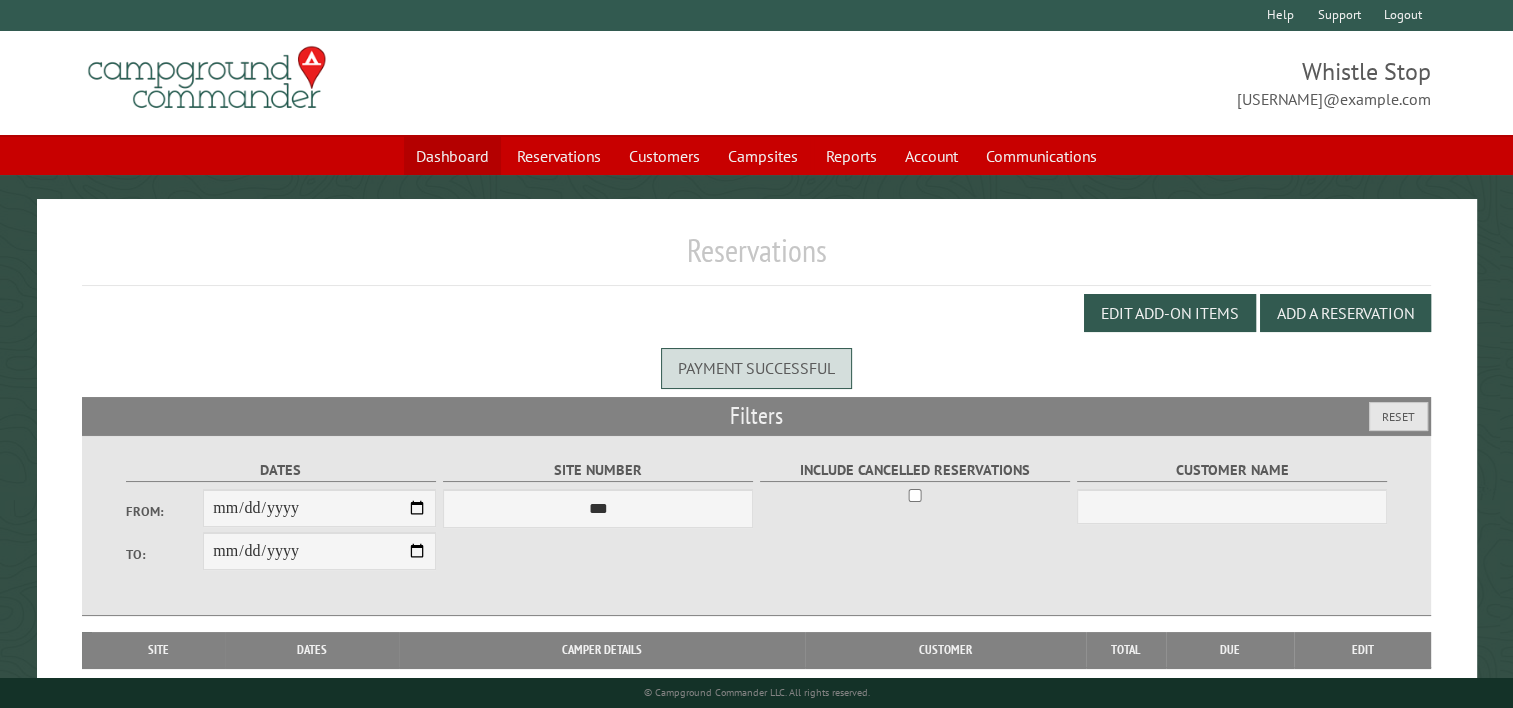 click on "Dashboard" at bounding box center [452, 156] 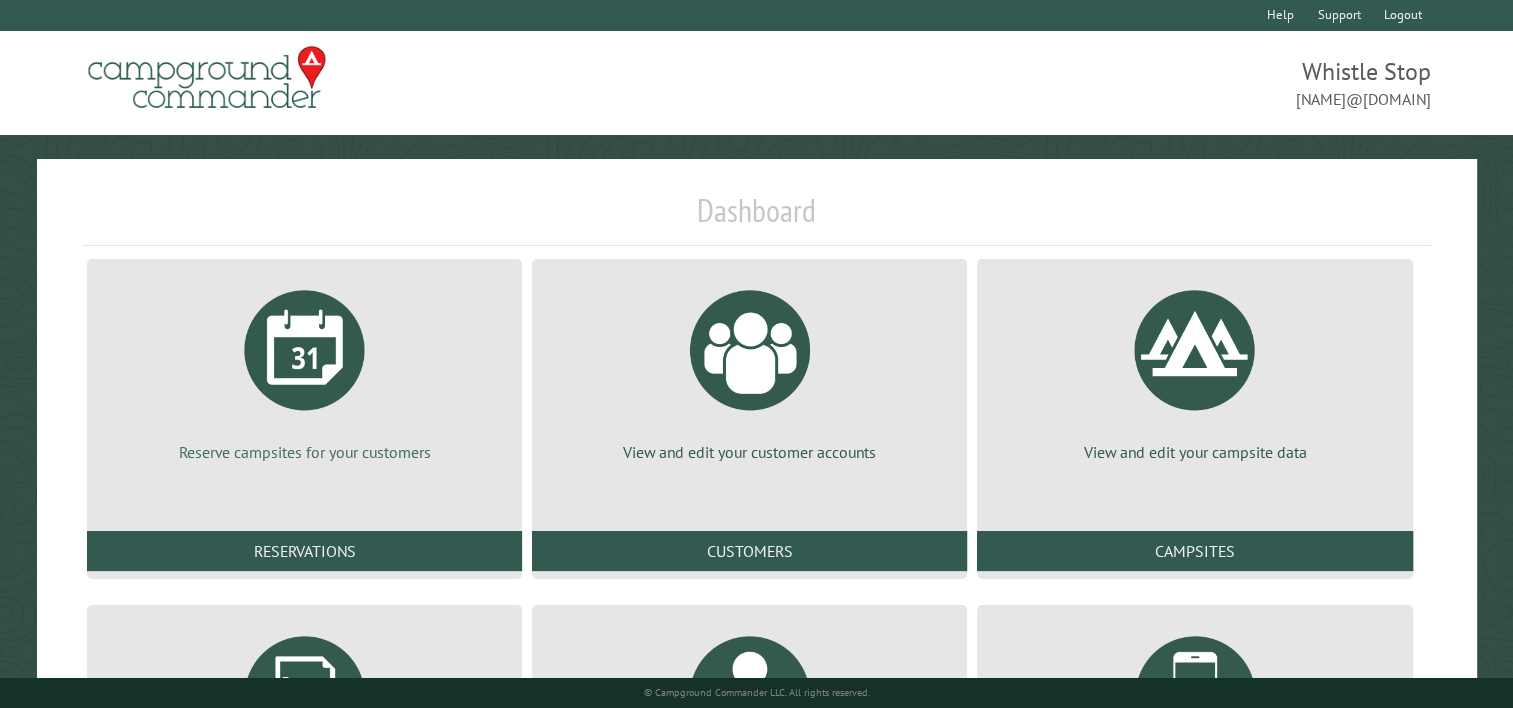 scroll, scrollTop: 293, scrollLeft: 0, axis: vertical 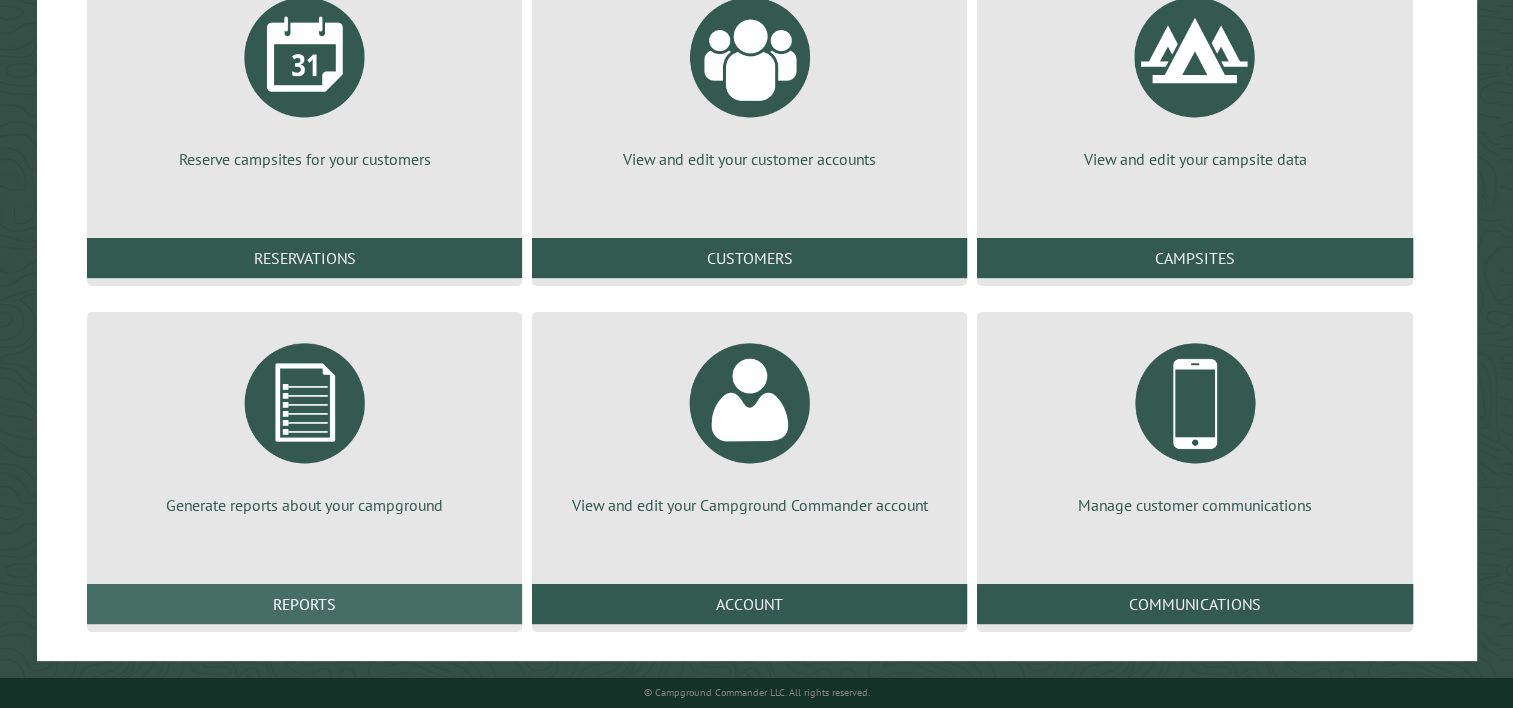 click on "Reports" at bounding box center [304, 604] 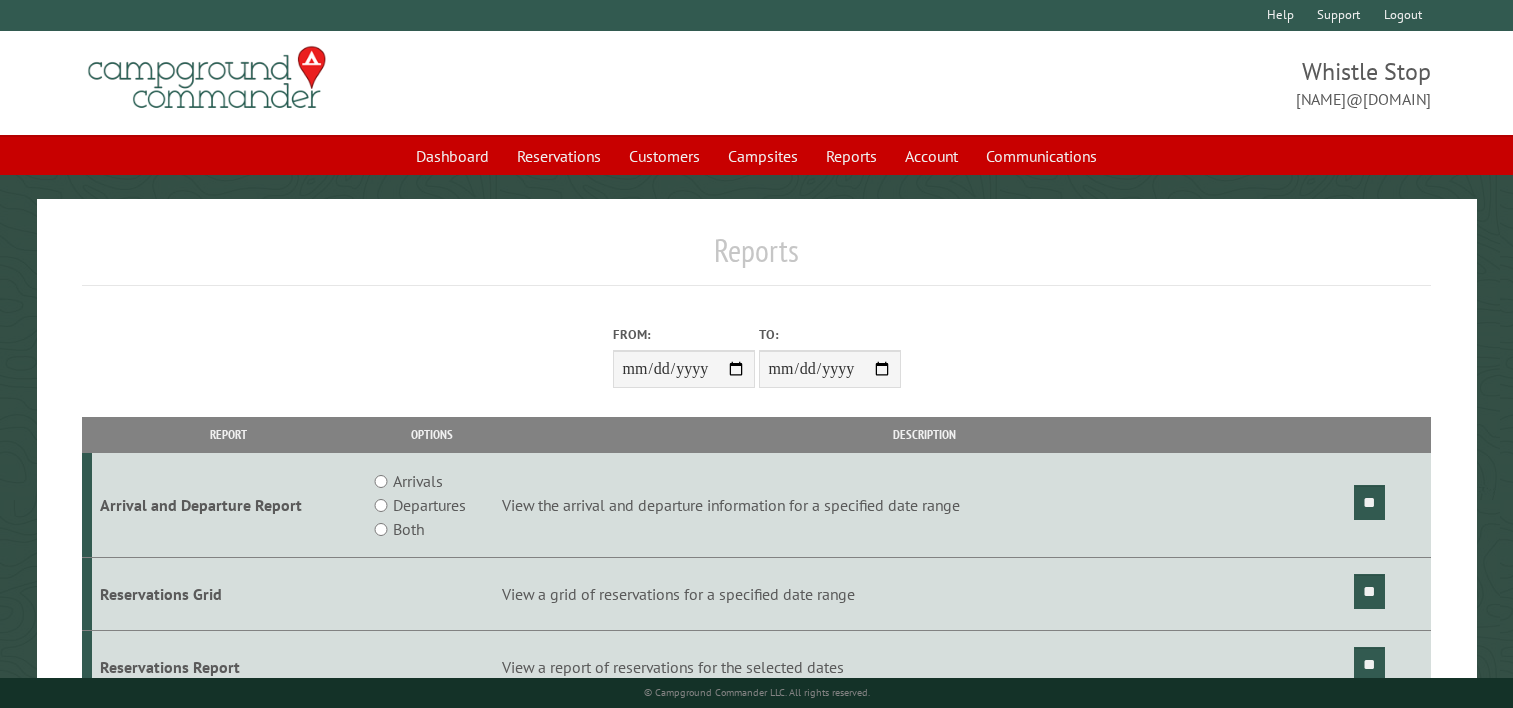 scroll, scrollTop: 0, scrollLeft: 0, axis: both 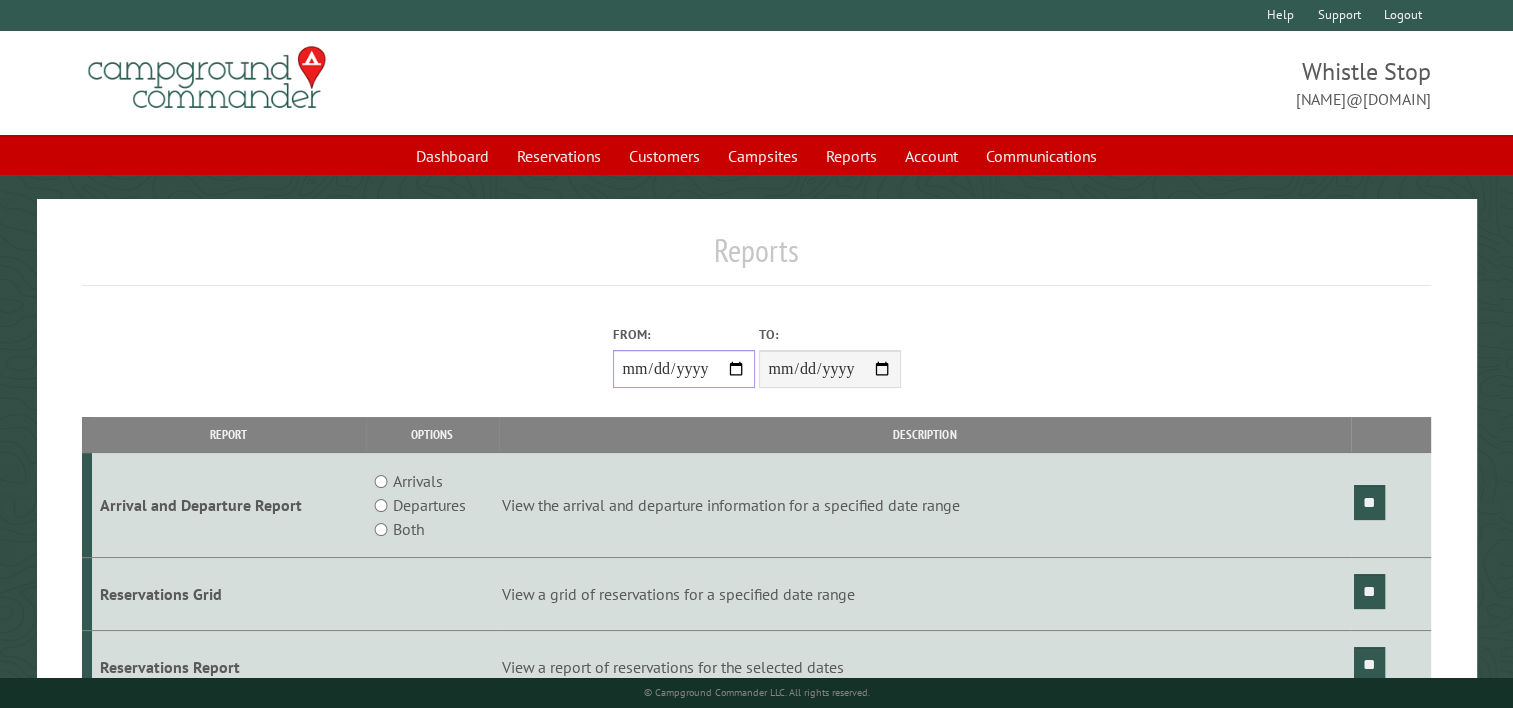 click on "From:" at bounding box center (684, 369) 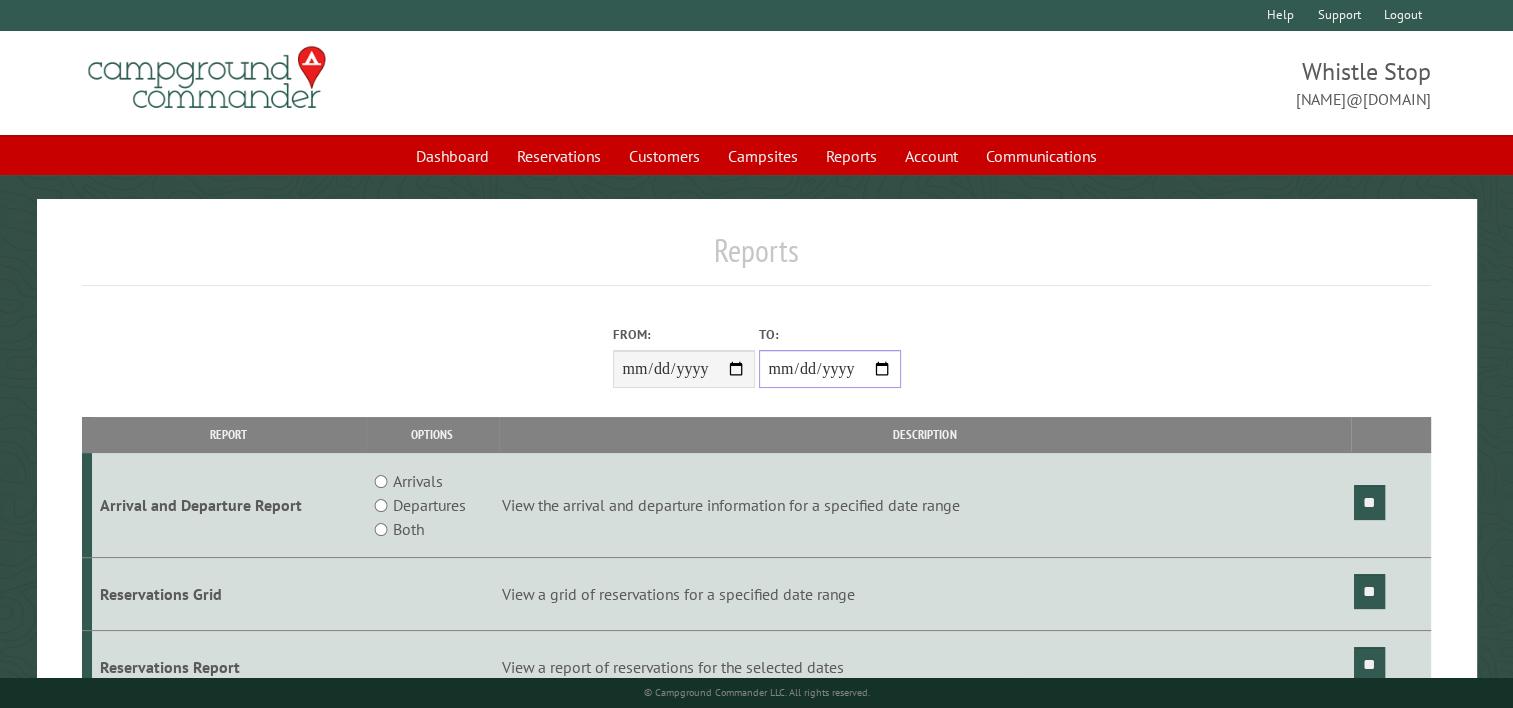 drag, startPoint x: 884, startPoint y: 368, endPoint x: 892, endPoint y: 376, distance: 11.313708 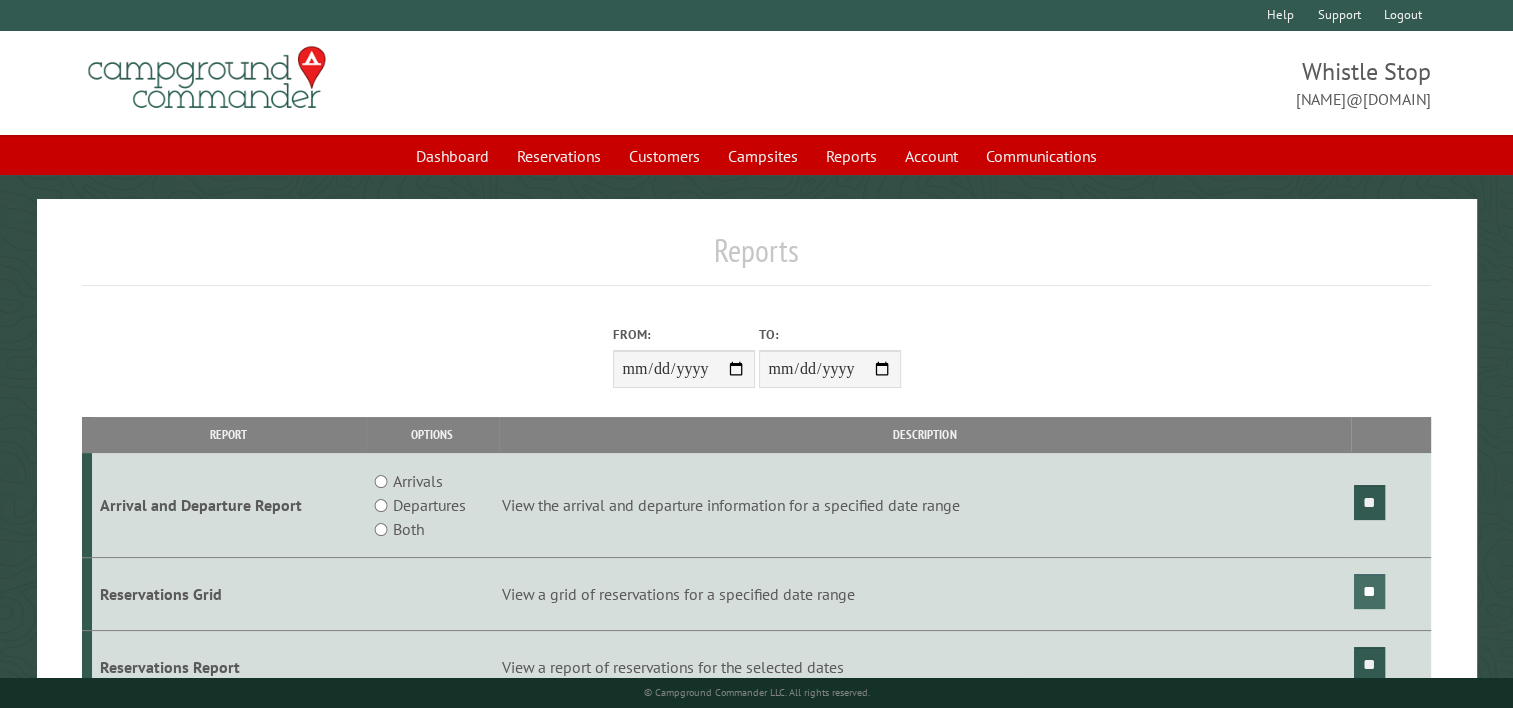 click on "**" at bounding box center [1369, 591] 